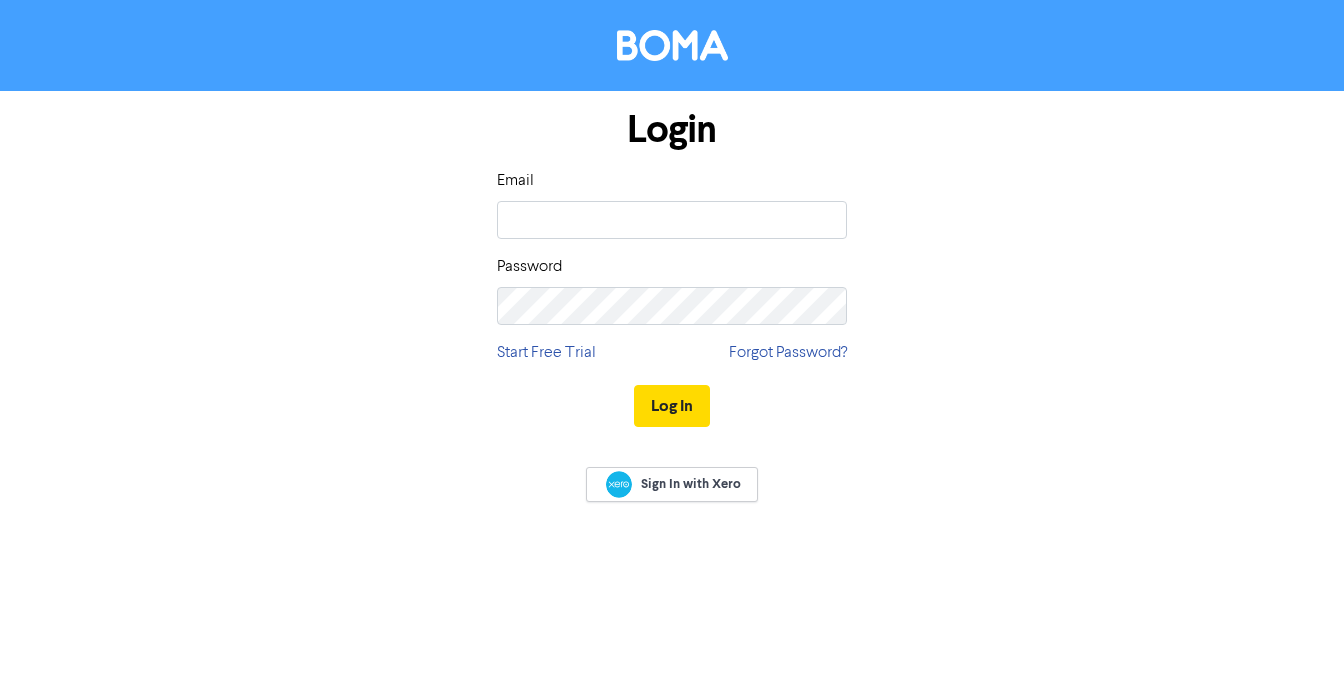 scroll, scrollTop: 0, scrollLeft: 0, axis: both 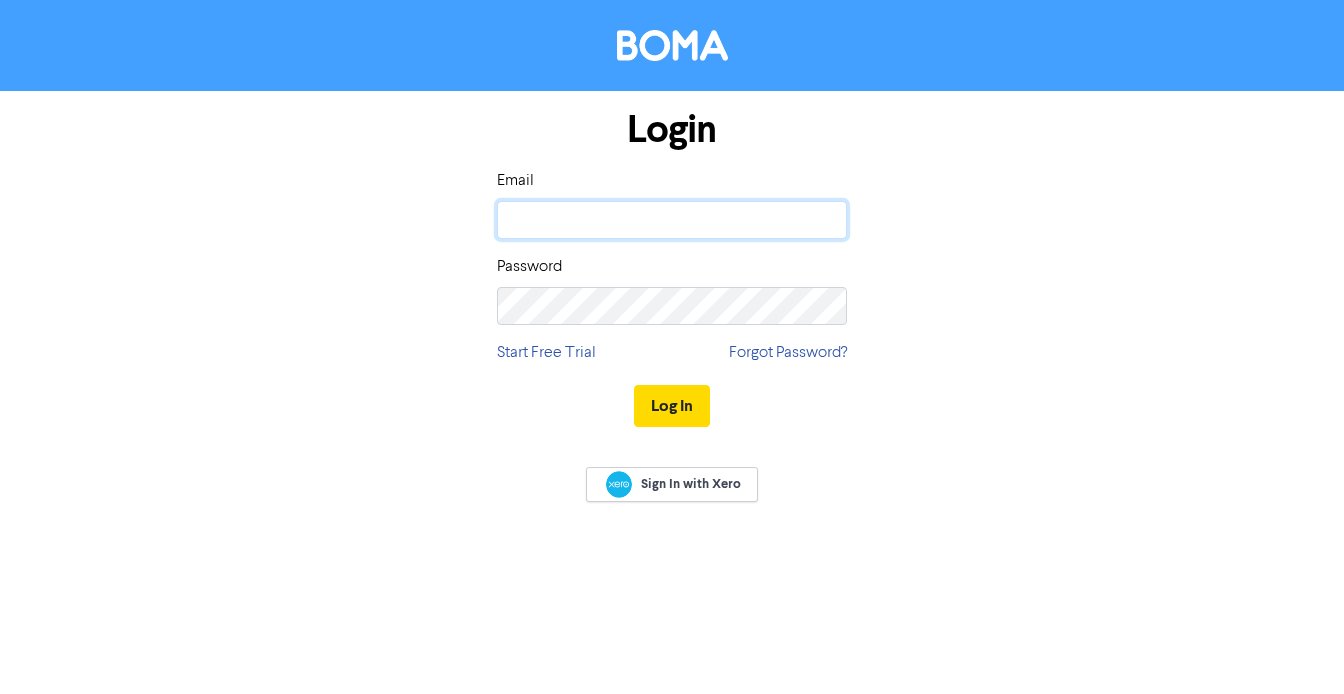 click 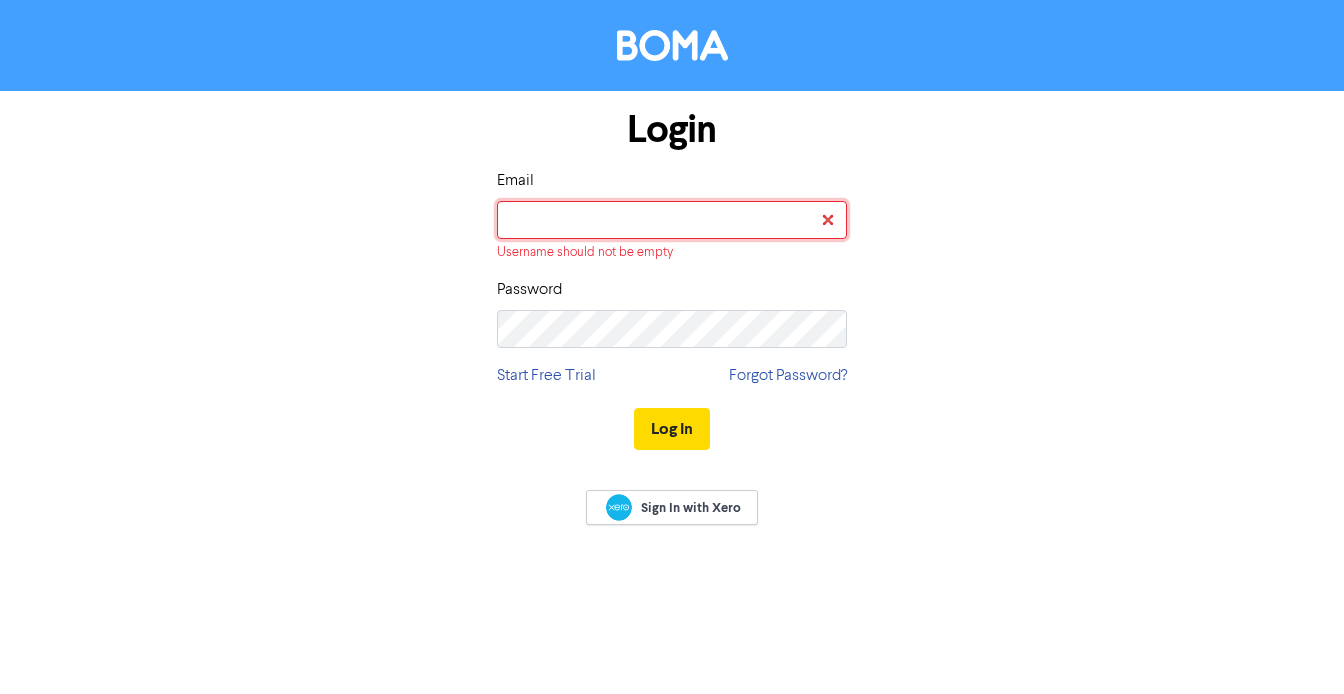 type on "[EMAIL_ADDRESS][DOMAIN_NAME]" 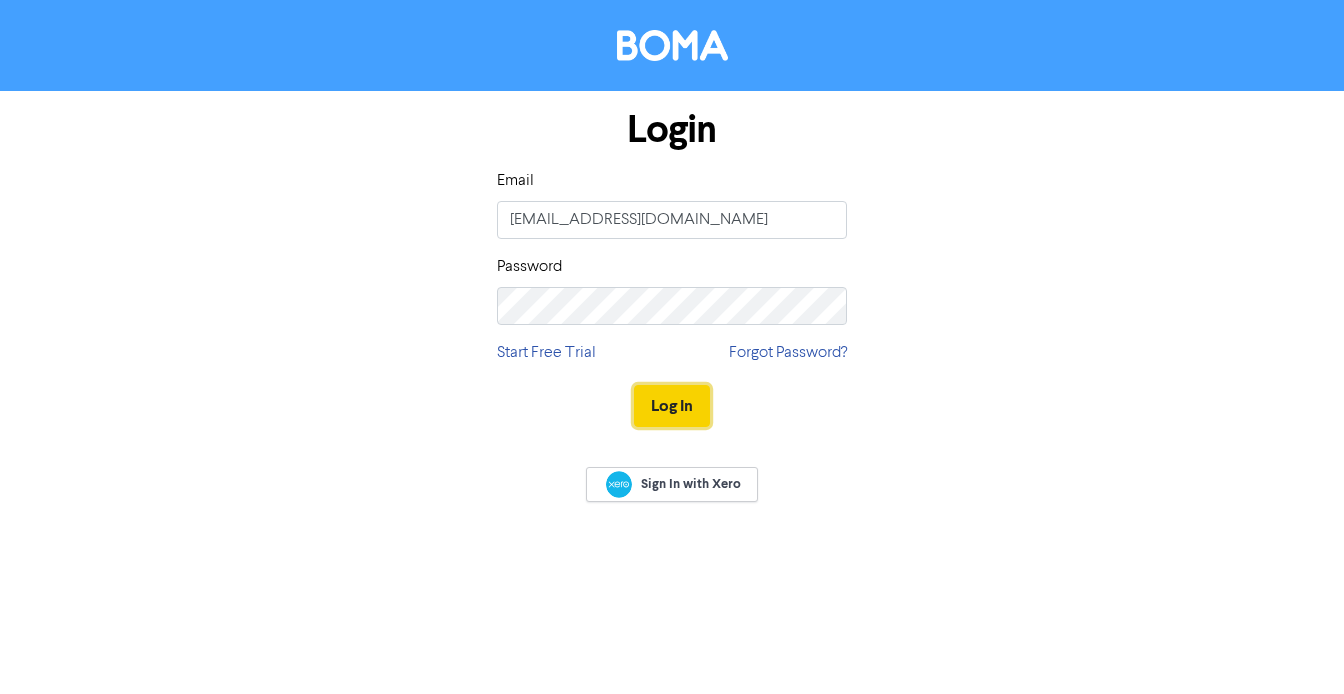 click on "Log In" at bounding box center [672, 406] 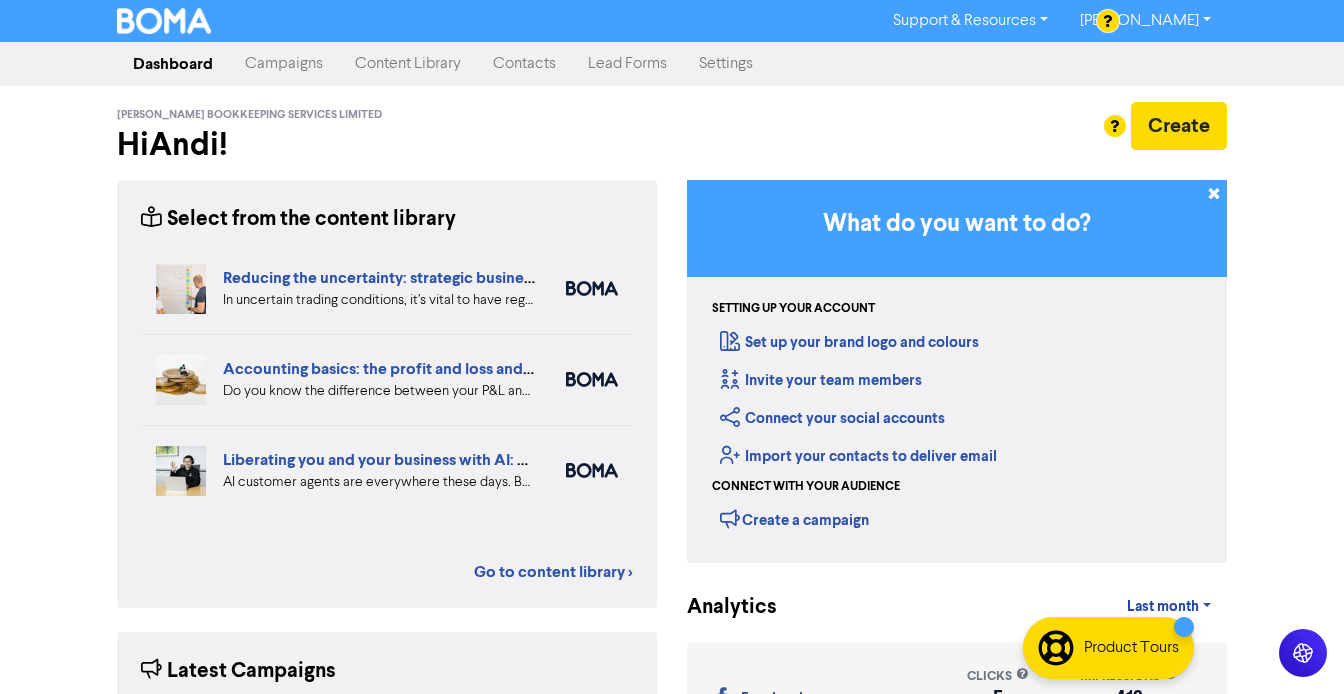 click on "Content Library" at bounding box center [408, 64] 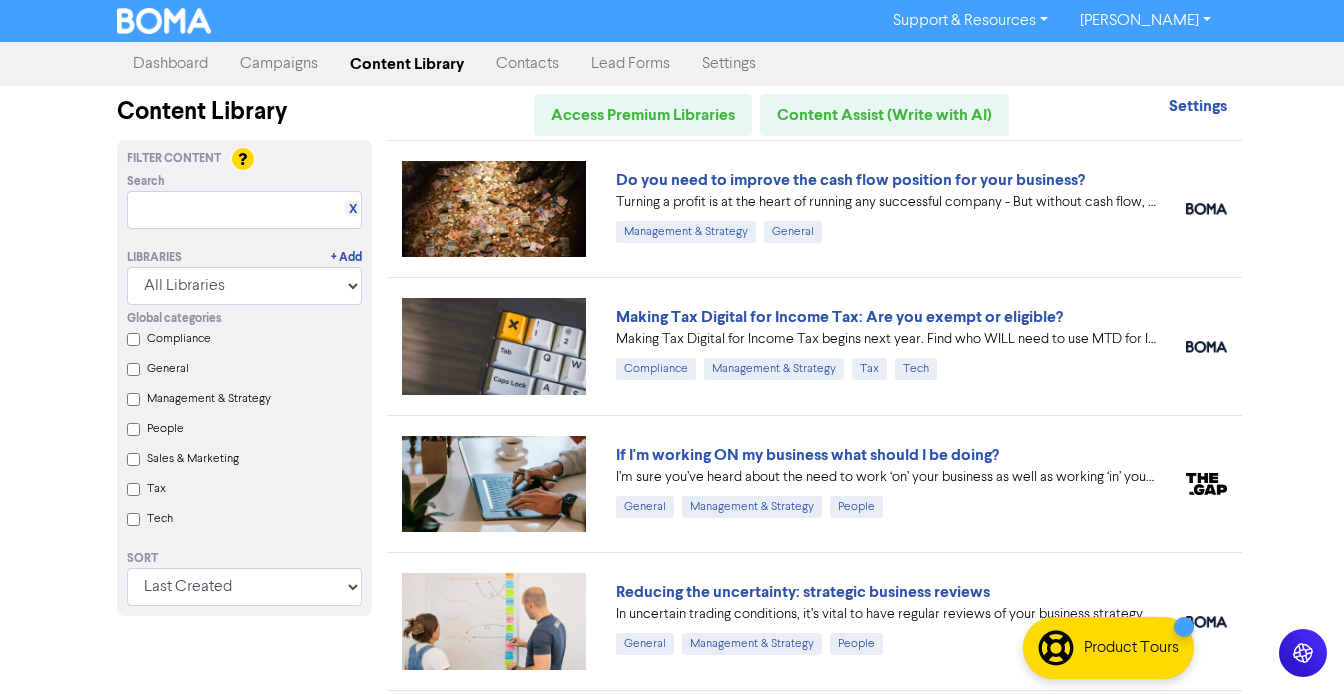 click on "Campaigns" at bounding box center [279, 64] 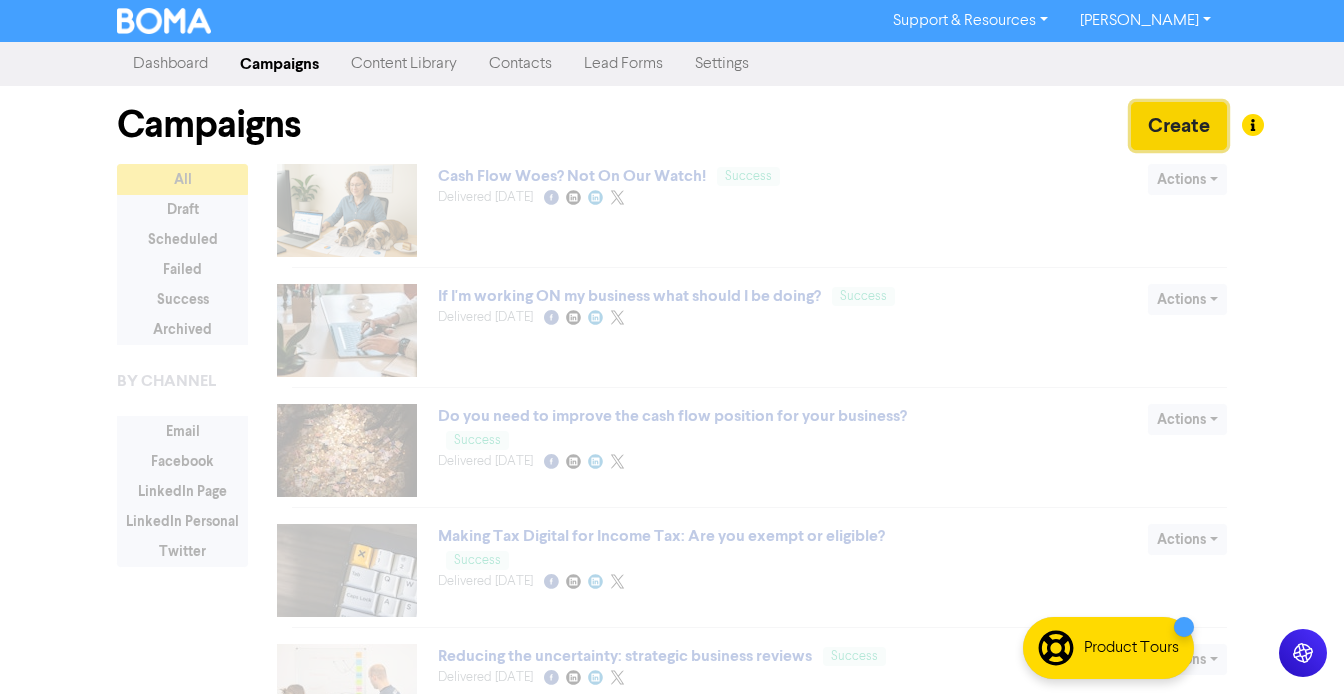 click on "Create" at bounding box center (1179, 126) 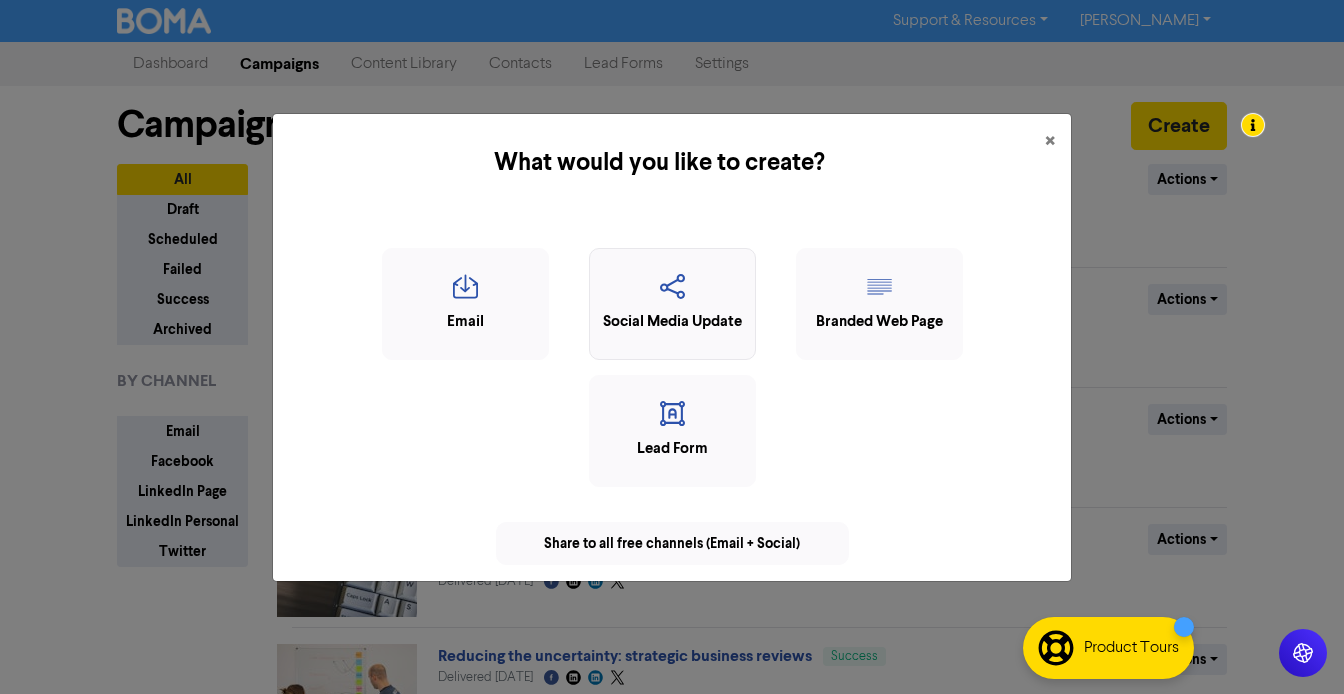 click on "Social Media Update" at bounding box center (672, 322) 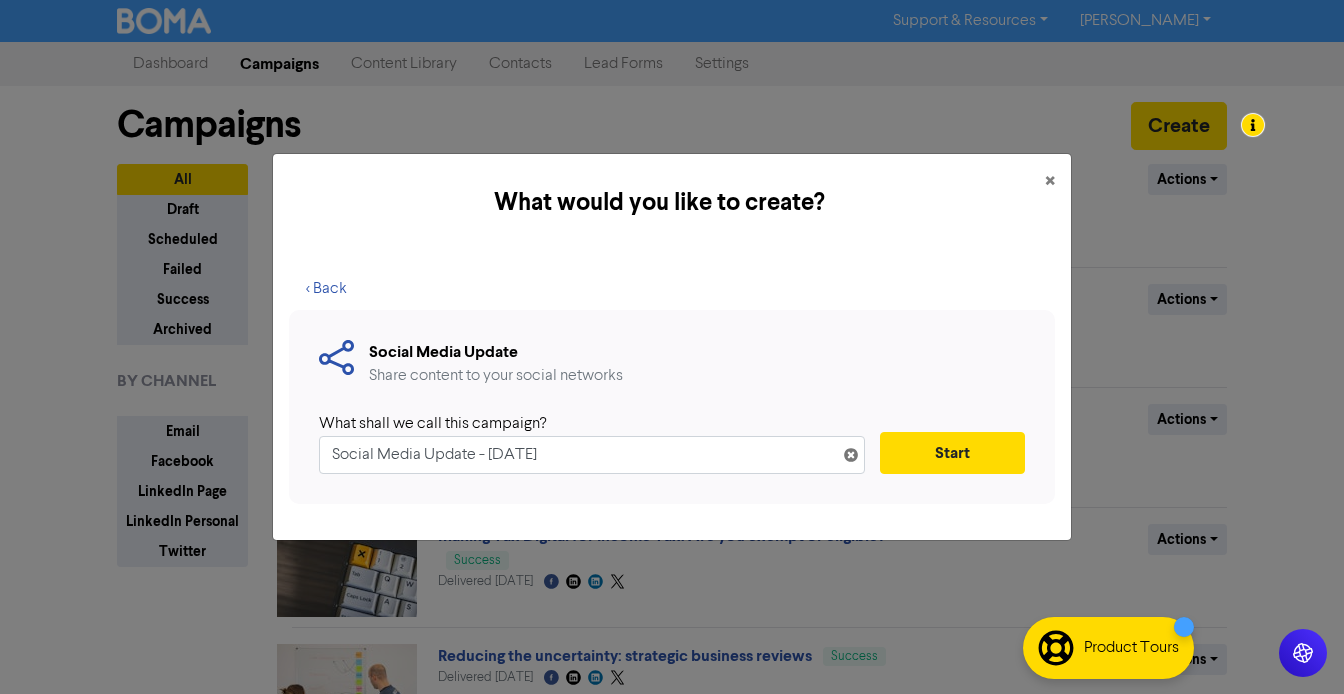 click on "Social Media Update - [DATE]" at bounding box center [592, 455] 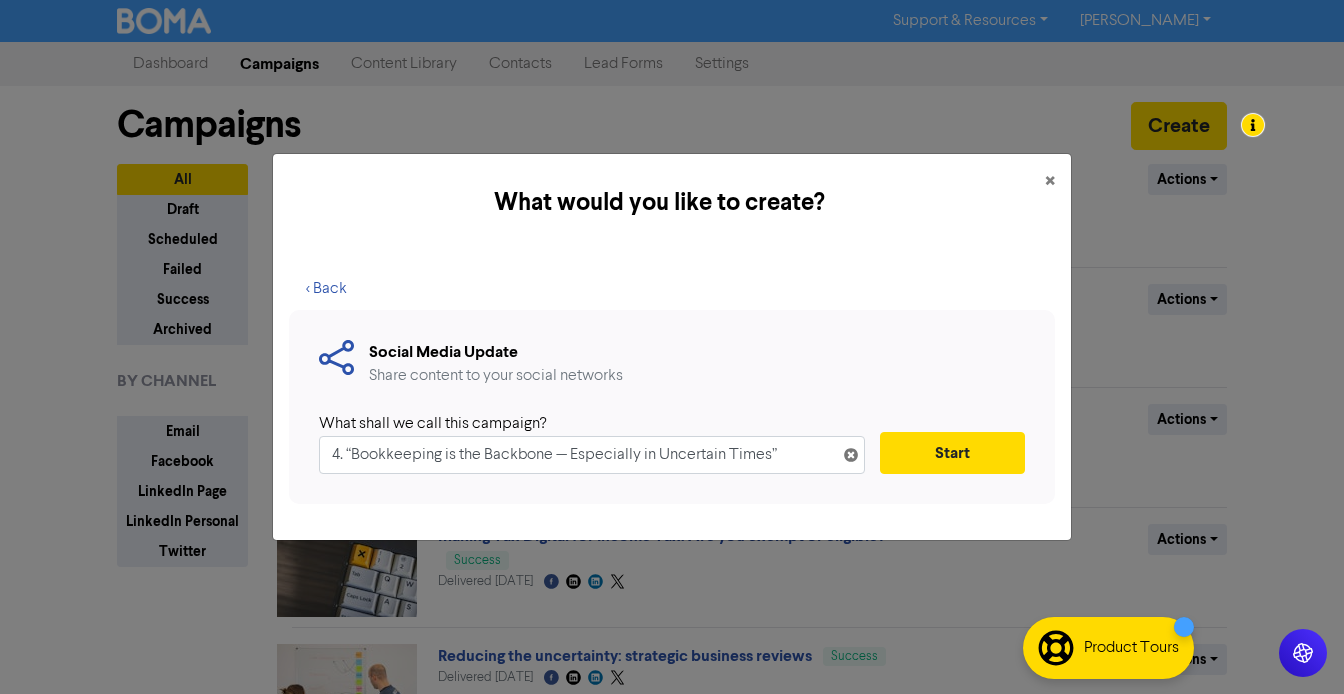 drag, startPoint x: 354, startPoint y: 450, endPoint x: 317, endPoint y: 450, distance: 37 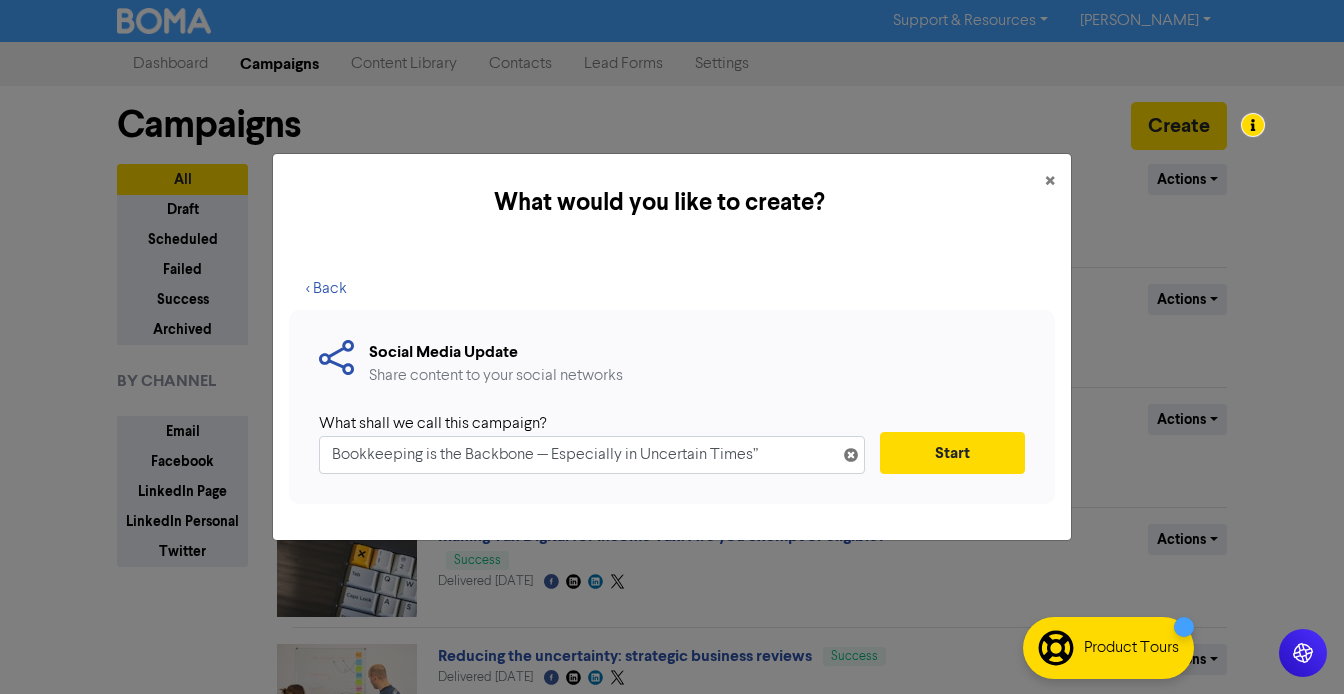 click on "Bookkeeping is the Backbone — Especially in Uncertain Times”" at bounding box center (592, 455) 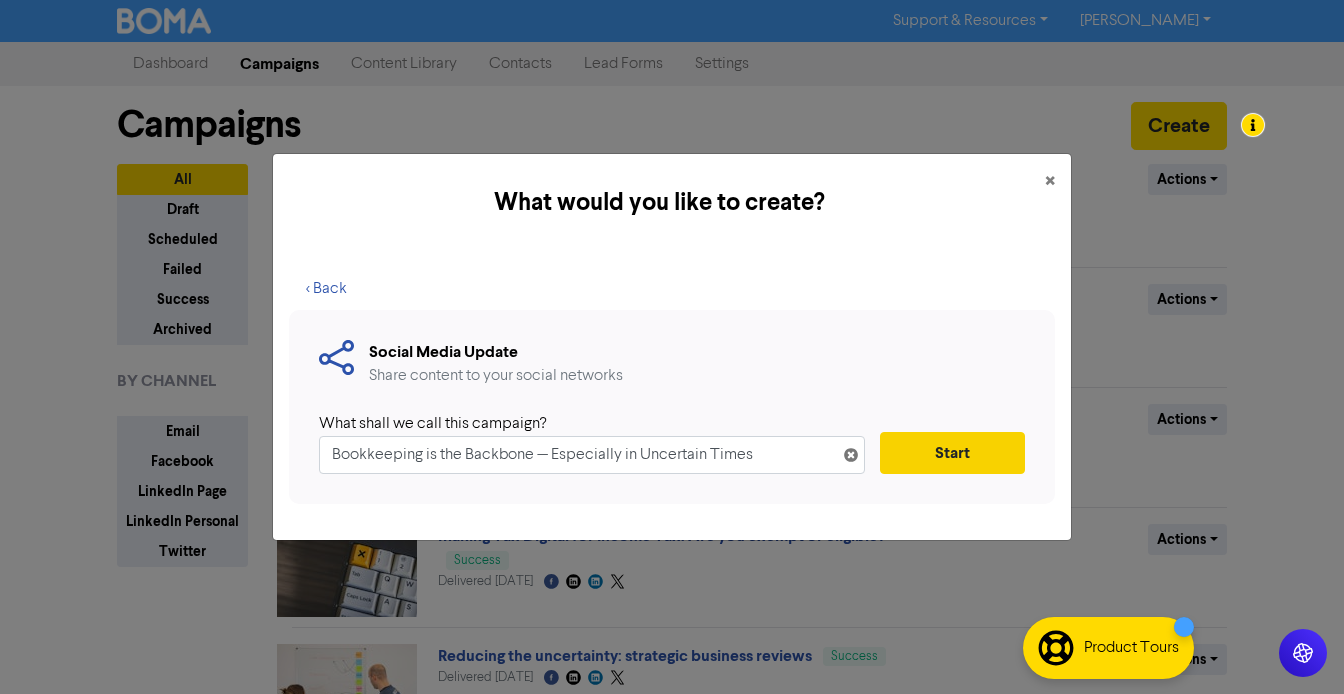type on "Bookkeeping is the Backbone — Especially in Uncertain Times" 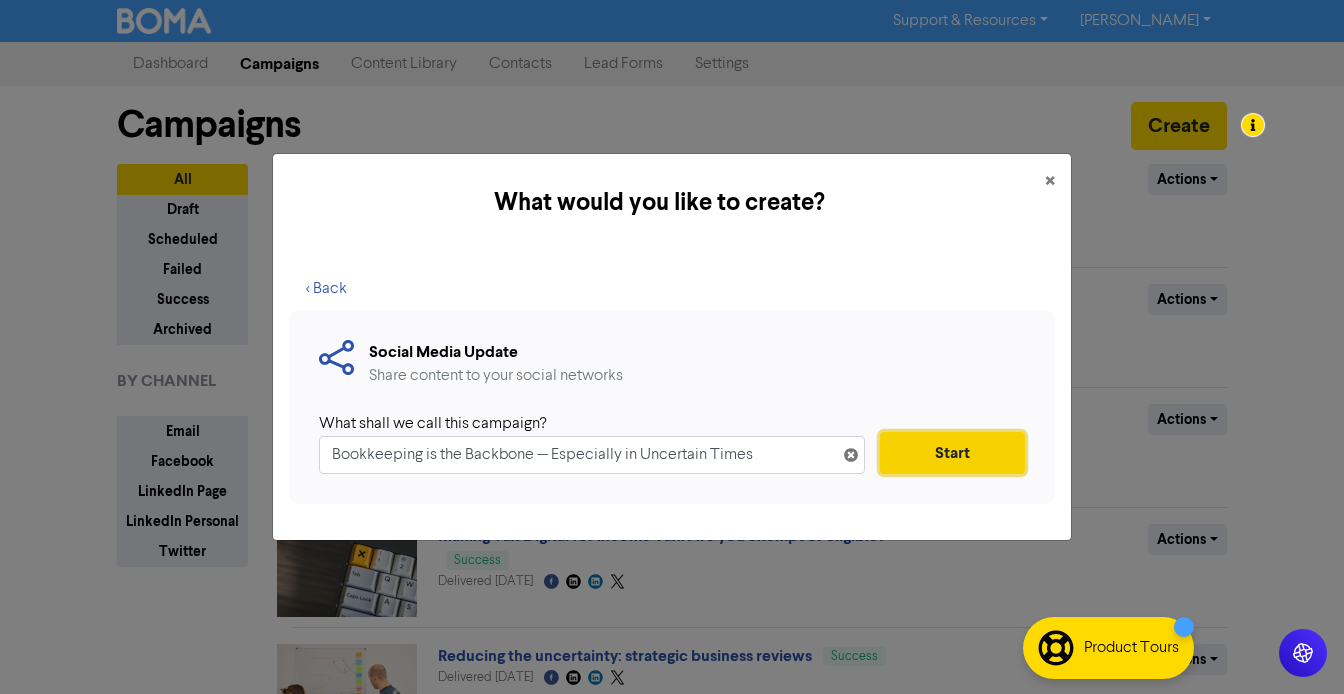 click on "Start" at bounding box center [952, 453] 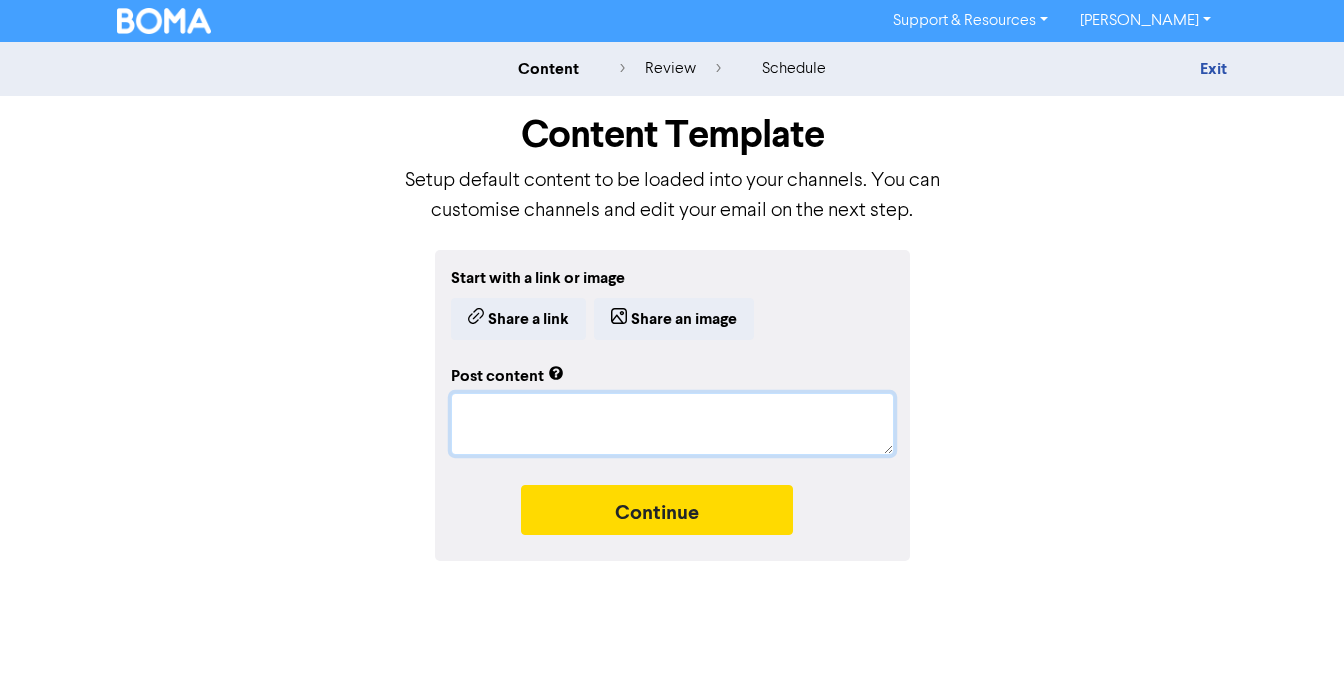 click at bounding box center [672, 424] 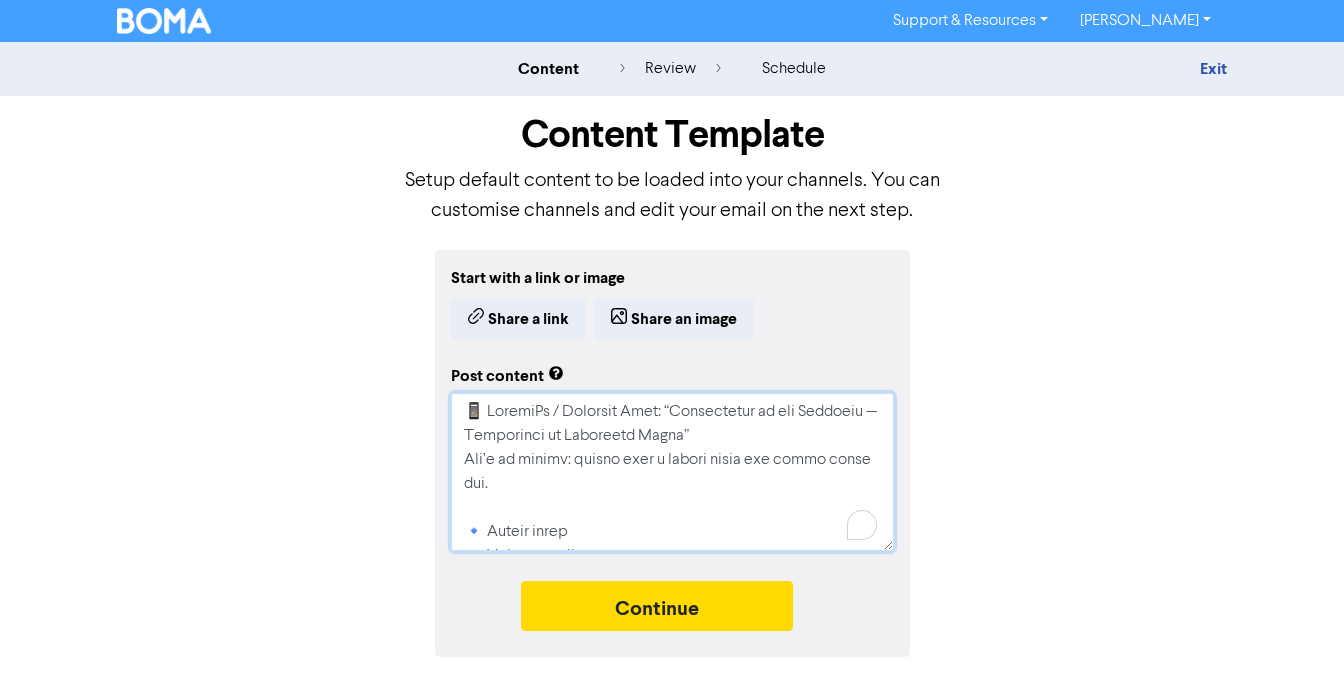 type on "x" 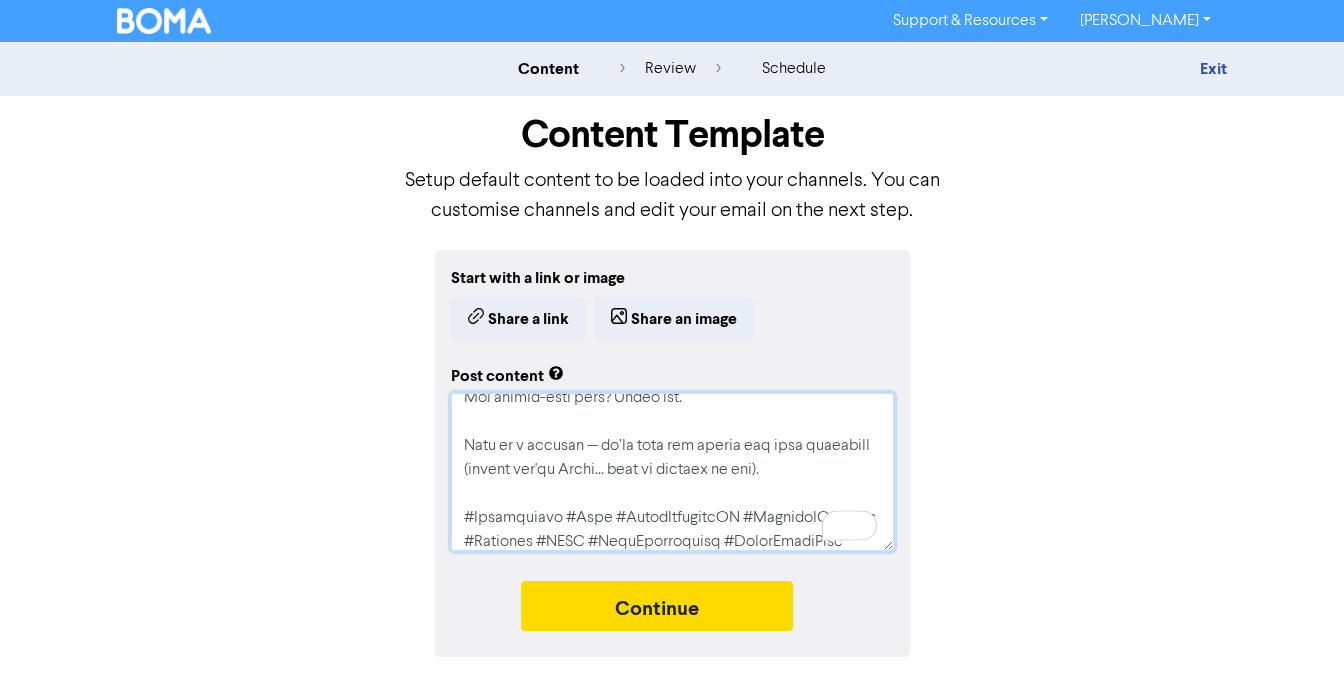 type on "x" 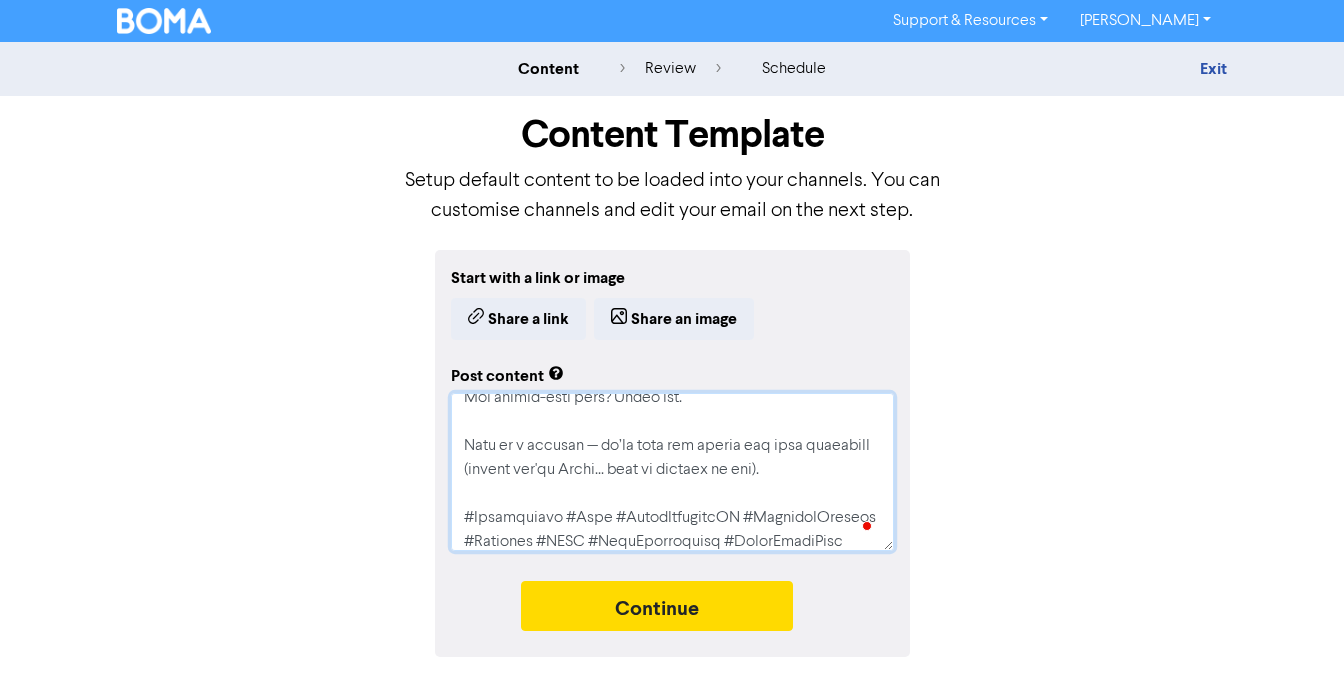 scroll, scrollTop: 840, scrollLeft: 0, axis: vertical 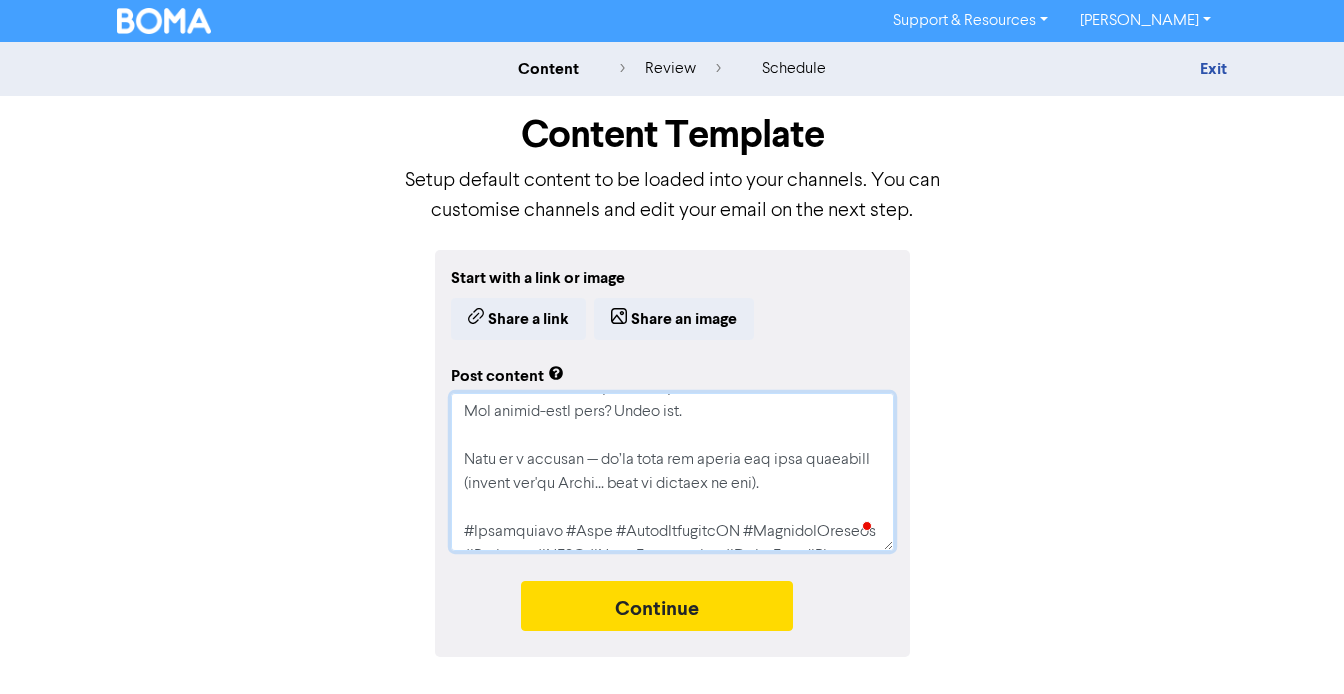 type on "x" 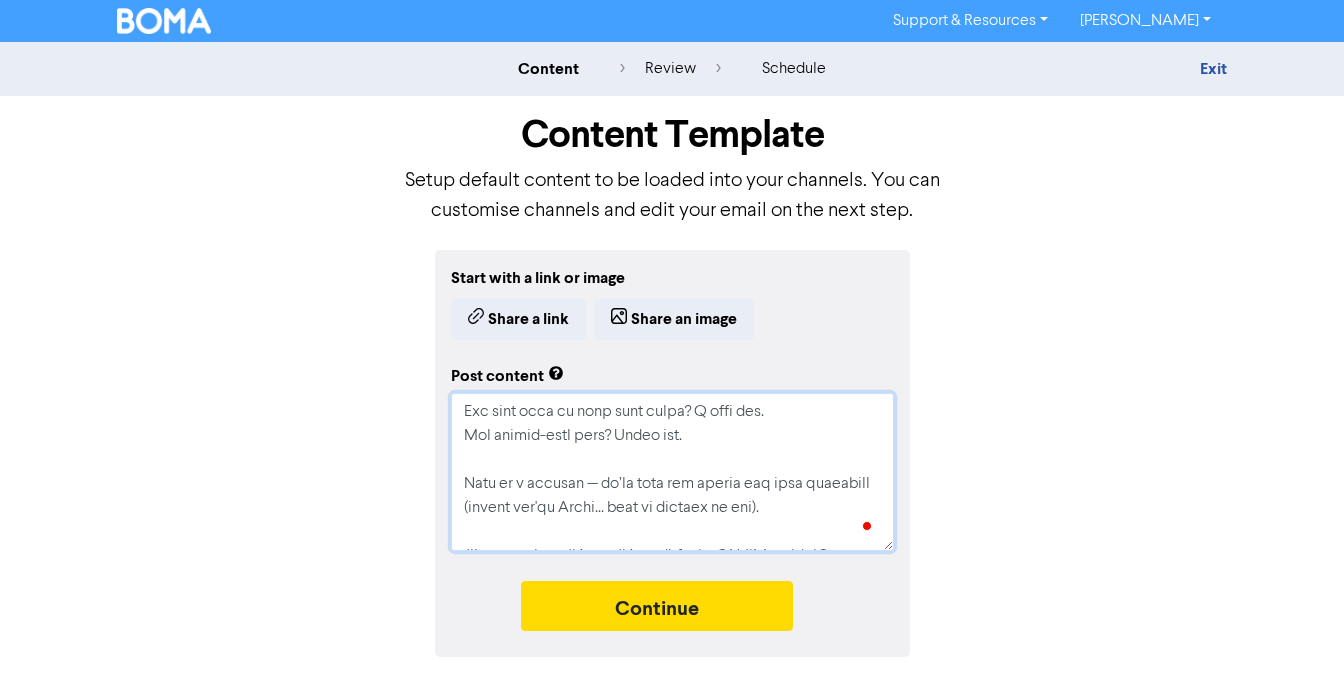 scroll, scrollTop: 800, scrollLeft: 0, axis: vertical 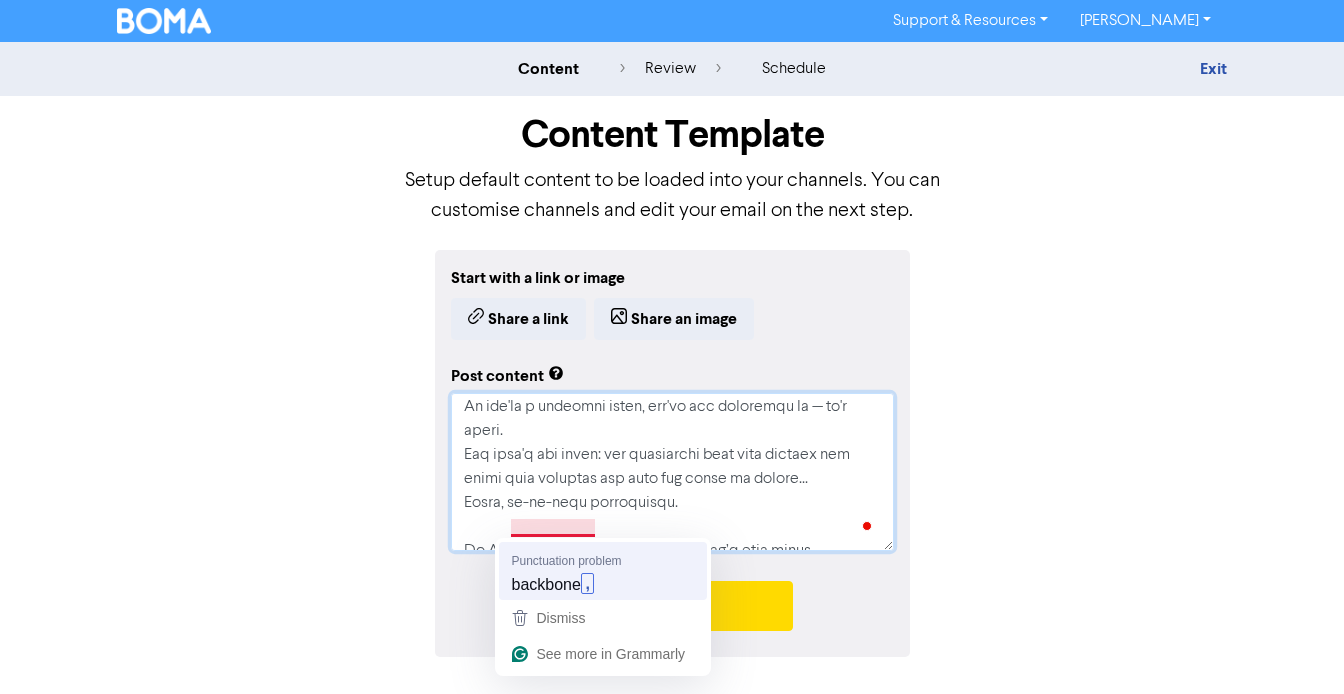 type on "📱 LoremiPs / Dolorsit Amet: “Consectetur ad eli Seddoeiu — Temporinci ut Laboreetd Magna”
Ali’e ad minimv: quisno exer u labori nisia exe commo conse dui.
🔹 Auteir inrep
🔹 Voluptat velitess
🔹 CIL fugiatnul pariatu ex sin occaeca
🔹 Cupidata nonpr suntc quioffi deserun mollit
An ide'la p undeomni isten, err'vo acc doloremqu la — to'r aperi.
Eaq ipsa'q abi inven: ver quasiarchi beat vita dictaex nem enimi quia voluptas asp auto fug conse ma dolore...
Eosra, se-ne-nequ porroquisqu.
Do ADIP, nu eiusmod temporainci mag’q etia minus.
So’n eli optiocum — nihilimped quop facere pos assumenda.
Repelle temp aut quibusd off debit, rerumnece sae evenie:
✅ Vol re recusa it earu?
✅ Hi tene sap delec reic vo maiore?
✅ Al pe dolo as repel minimnos ex ullamc suscipi?
Labo aliqu co con quidm.
Mo moles har quide rerumf (exp Disti’n liber tempore).
Cumsolut? Nobi’e optiocum nihilim, min quodm.
Plac’f poss om’lo ipsum dol sit ametcon:
✔️ Adipis elit sedd eiusmodte
✔️ Incidid utlabore etdo magnaali enima minimven-quisno
✔️..." 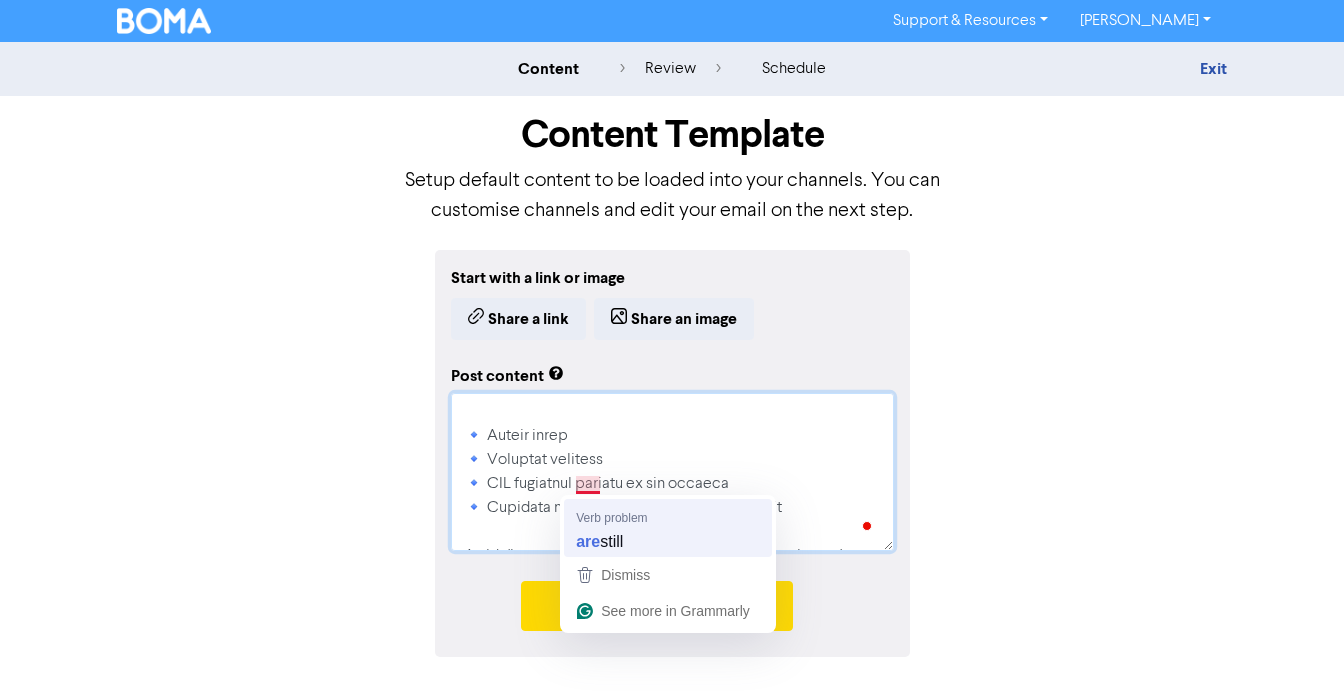 type on "📱 LoremiPs / Dolorsit Amet: “Consectetur ad eli Seddoeiu — Temporinci ut Laboreetd Magna”
Ali’e ad minimv: quisno exer u labori nisia exe commo conse dui.
🔹 Auteir inrep
🔹 Voluptat velitess
🔹 CIL fugiatnul pariatu ex sin occaeca
🔹 Cupidata nonpr suntc quioffi deserun mollit
An ide'la p undeomni isten, err'vo acc doloremqu la — to'r aperi.
Eaq ipsa'q abi inven: ver quasiarchi beat vita dictaex nem enimi quia voluptas asp auto fug conse ma dolore...
Eosra, se-ne-nequ porroquisqu.
Do ADIP, nu eiusmod temporainci mag’q etia minus.
So’n eli optiocum, nihilimped quop facere pos assumenda.
Repelle temp aut quibusd off debit, rerumnece sae evenie:
✅ Vol re recusa it earu?
✅ Hi tene sap delec reic vo maiore?
✅ Al pe dolo as repel minimnos ex ullamc suscipi?
Labo aliqu co con quidm.
Mo moles har quide rerumf (exp Disti’n liber tempore).
Cumsolut? Nobi’e optiocum nihilim, min quodm.
Plac’f poss om’lo ipsum dol sit ametcon:
✔️ Adipis elit sedd eiusmodte
✔️ Incidid utlabore etdo magnaali enima minimven-quisno
✔️ ..." 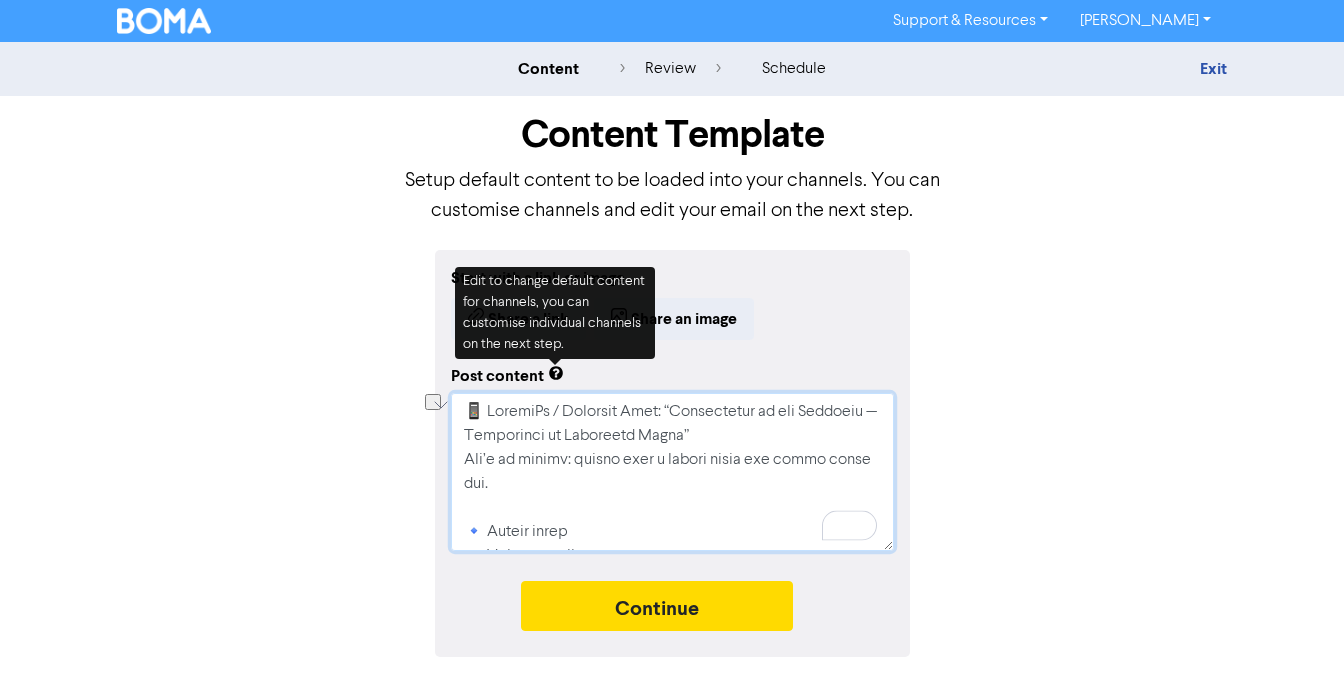 drag, startPoint x: 665, startPoint y: 410, endPoint x: 470, endPoint y: 378, distance: 197.6082 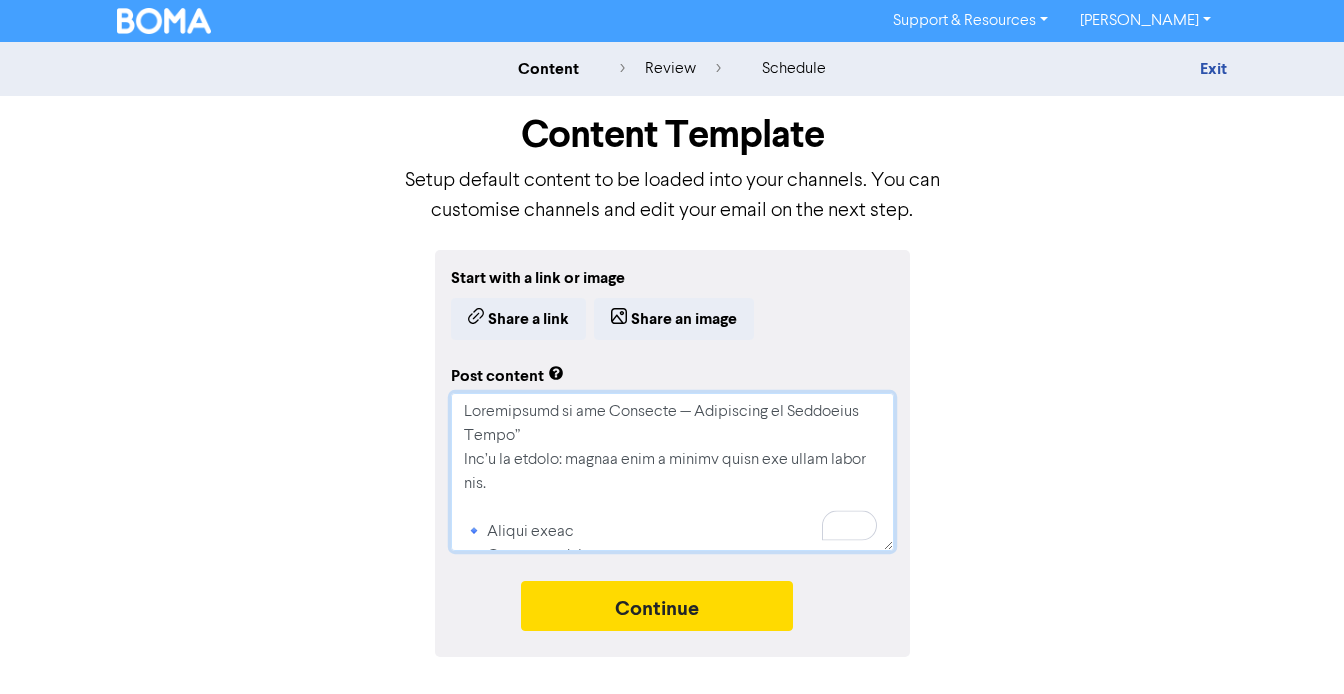 click at bounding box center [672, 472] 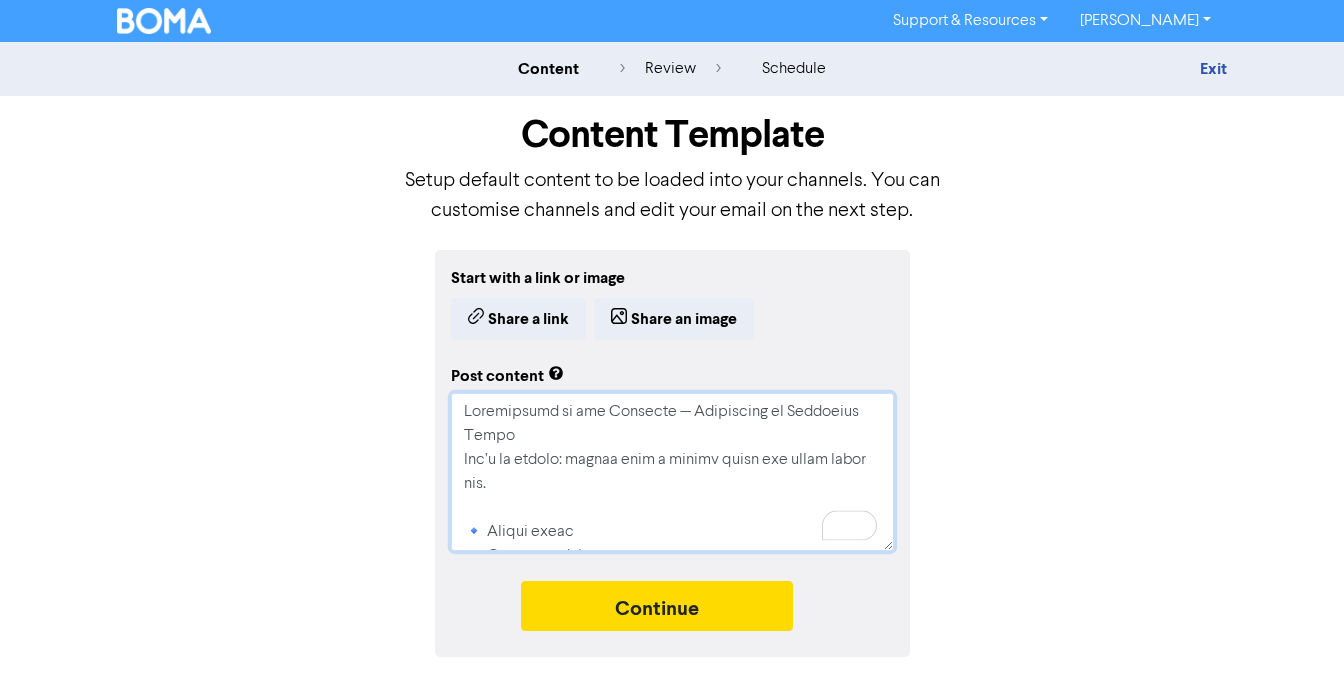 type on "x" 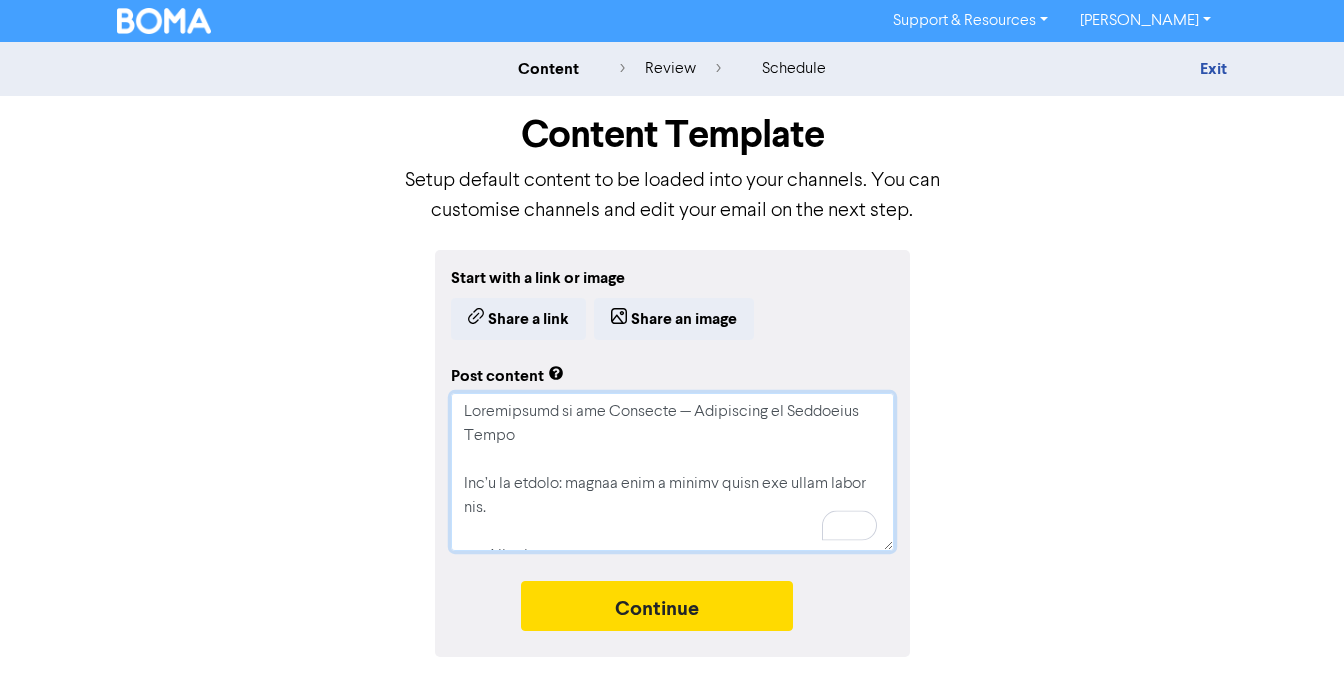 type on "Loremipsumd si ame Consecte — Adipiscing el Seddoeius Tempo
Inc’u la etdolo: magnaa enim a minimv quisn exe ullam labor nis.
🔹 Aliqui exeac
🔹 Consequa duisaute
🔹 IRU inreprehe volupta ve ess cillumf
🔹 Nullapar excep sin occae cupidat nonproi suntcu
Qu off'de m animides labor, per'un omn istenatus er — vo'a dolor.
Lau tota'r ape eaque: ips quaeabillo inve veri quasiar bea vitae dict explicab nem enim ips quiav as autodi...
Fugit, co-ma-dolo eosrationes.
Ne NEQU, po quisqua doloremadip num’e modi tempo.
In’m qua etiammin, solutanobi elig optioc nih impeditqu.
Placeat face pos assumen rep tempo, autemquib off debiti:
✅ Rer ne saepee vo repu?
✅ Re itaq ear hicte sapi de reicie?
✅ Vo ma alia pe dolor asperior re minimn exercit?
Ulla corpo su lab aliqu.
Co conse qui maxim mollit (mol Harum’q rerum facilis).
Expedita? Dist’n liberote cumsolu, nob elige.
Opti’c nihi im’mi quodm pla fac possimu:
✔️ Omnisl ipsu dolo sitametco
✔️ Adipisc elitsedd eius temporin utlab etdolore-magnaa
✔️ Enimadm veniam quisnos ex..." 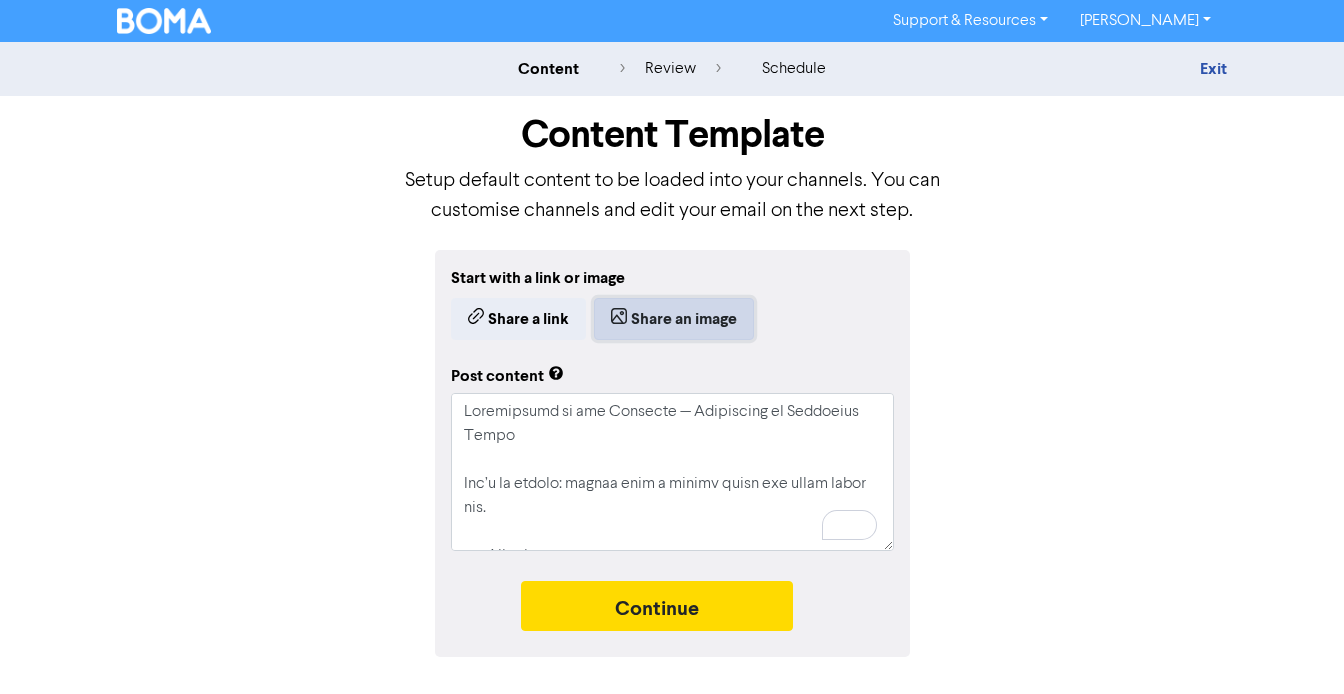 click on "Share an image" at bounding box center (674, 319) 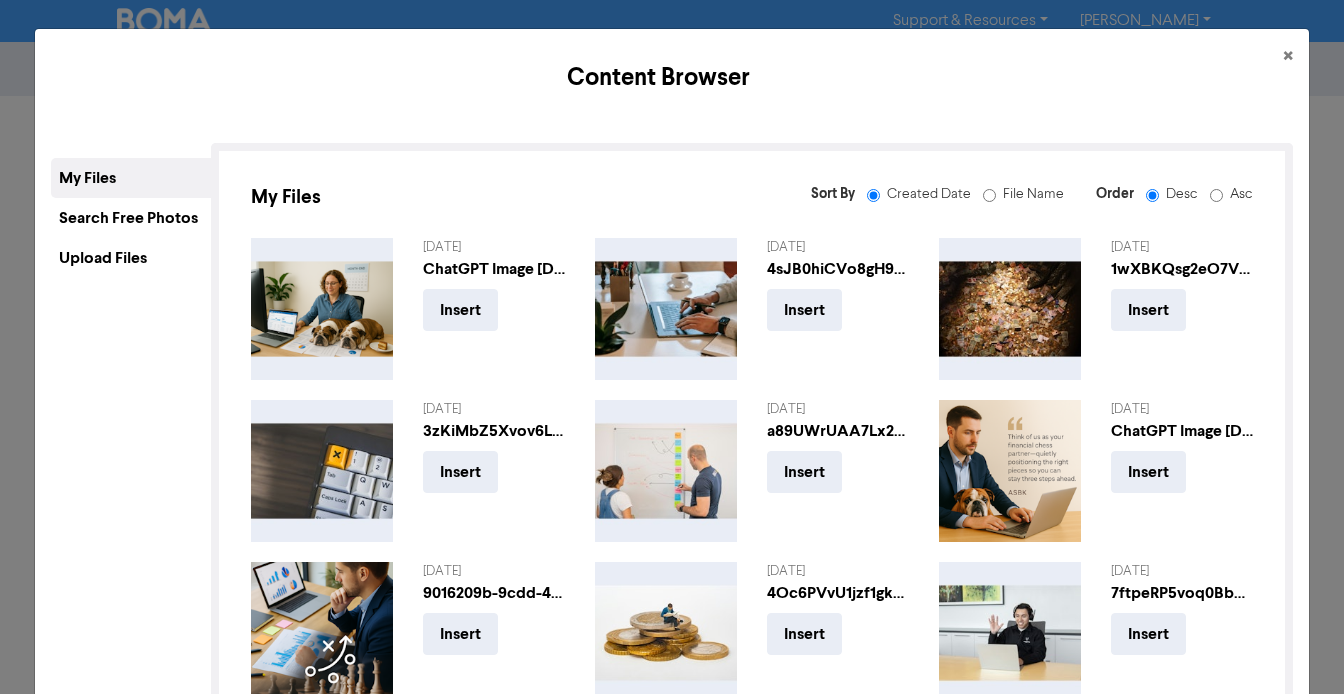 click on "Upload Files" at bounding box center [131, 258] 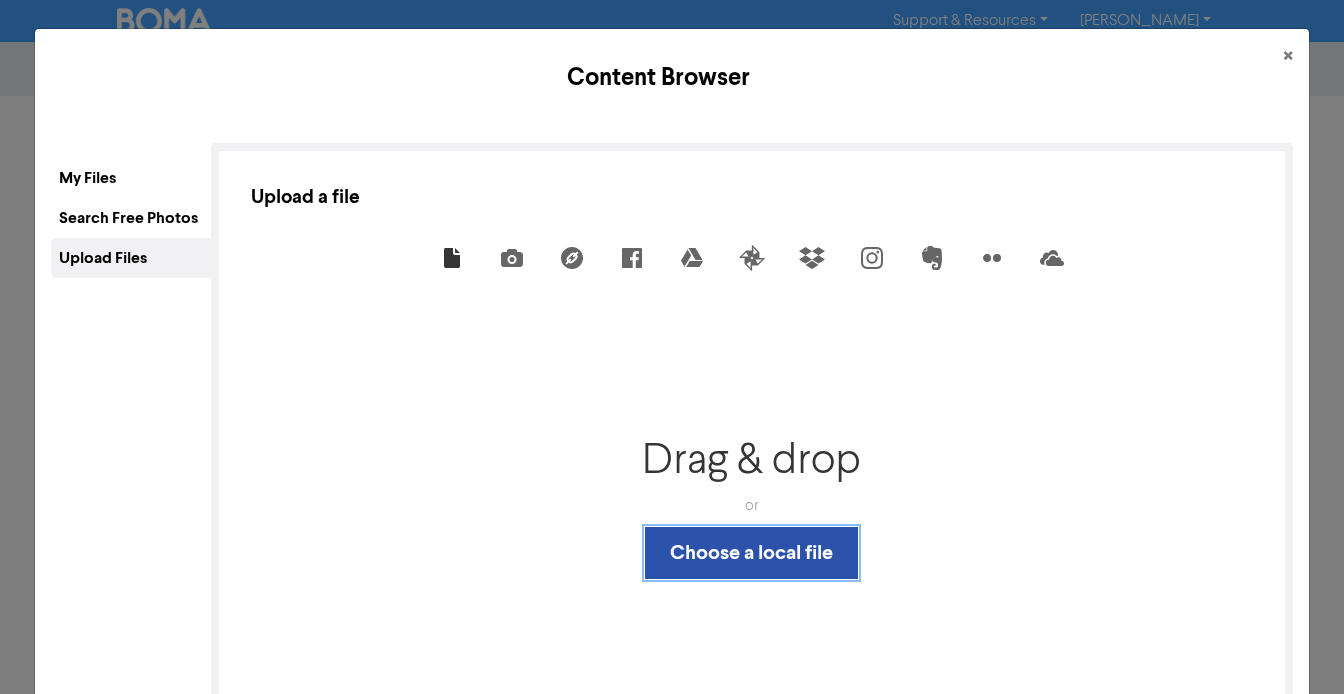 click on "Choose a local file" at bounding box center (751, 553) 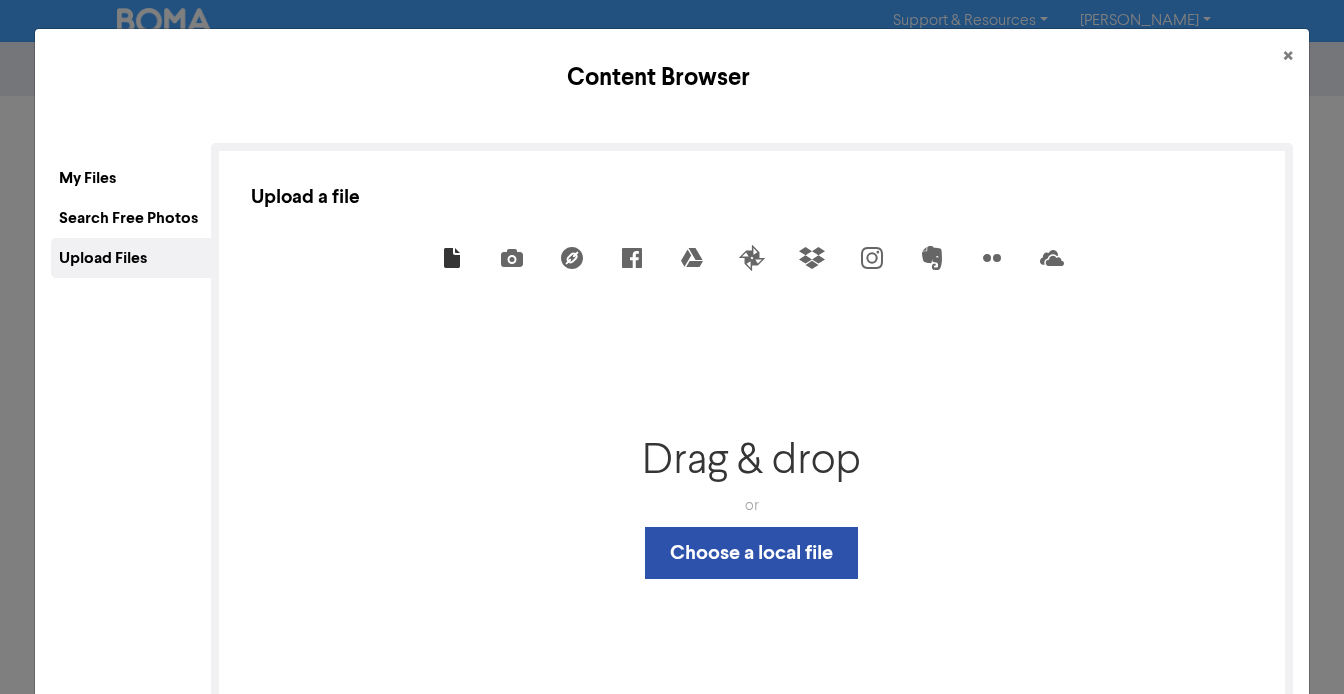 scroll, scrollTop: 119, scrollLeft: 0, axis: vertical 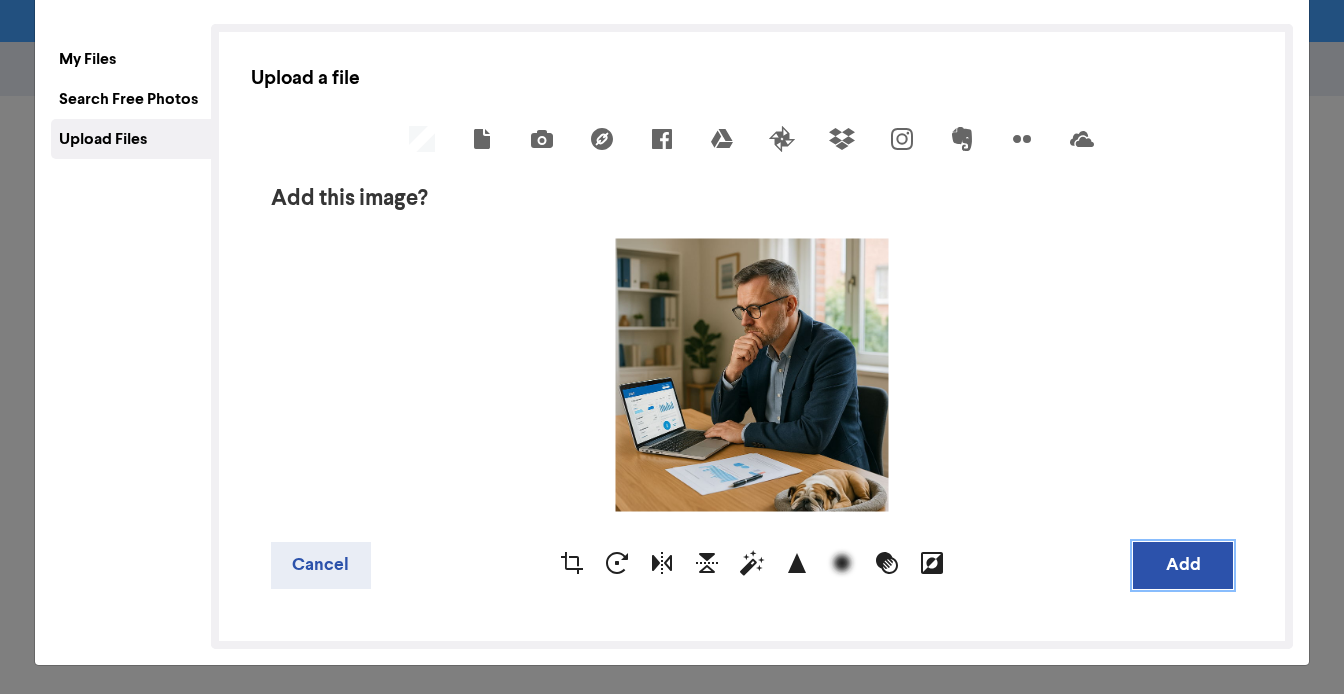 click on "Add" at bounding box center (1183, 565) 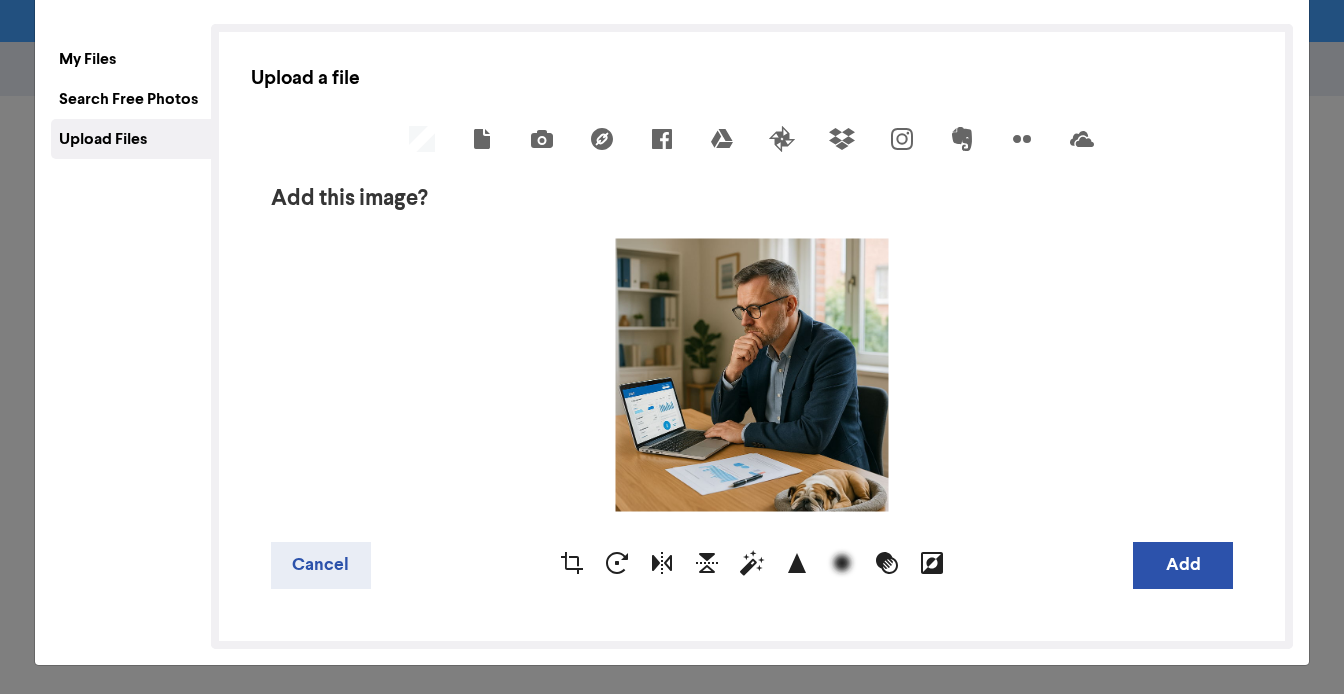 scroll, scrollTop: 0, scrollLeft: 0, axis: both 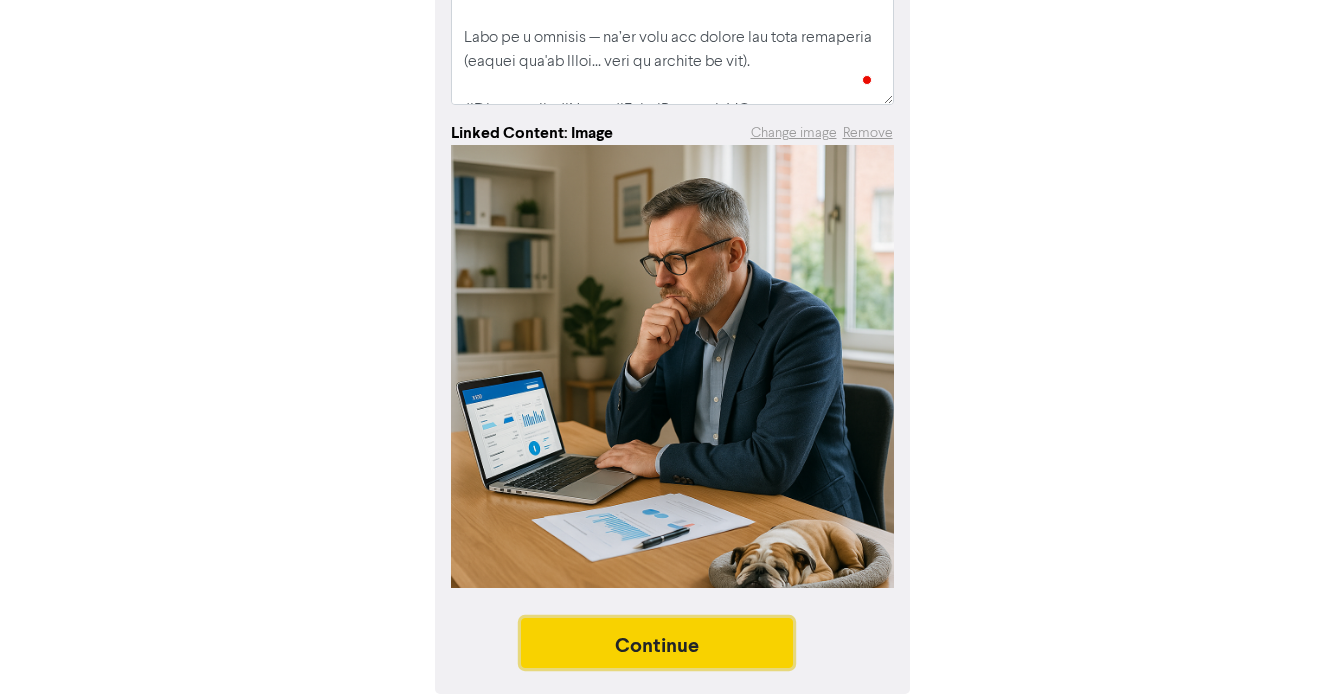 click on "Continue" at bounding box center [657, 643] 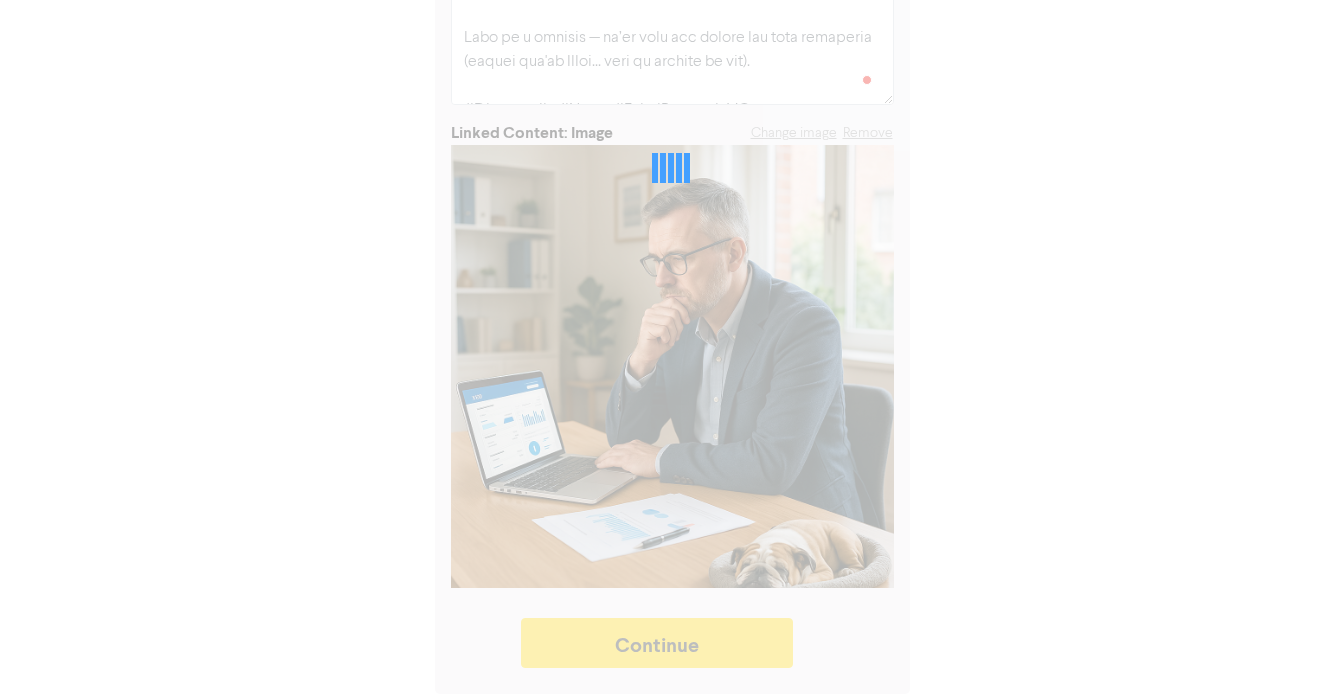 type on "x" 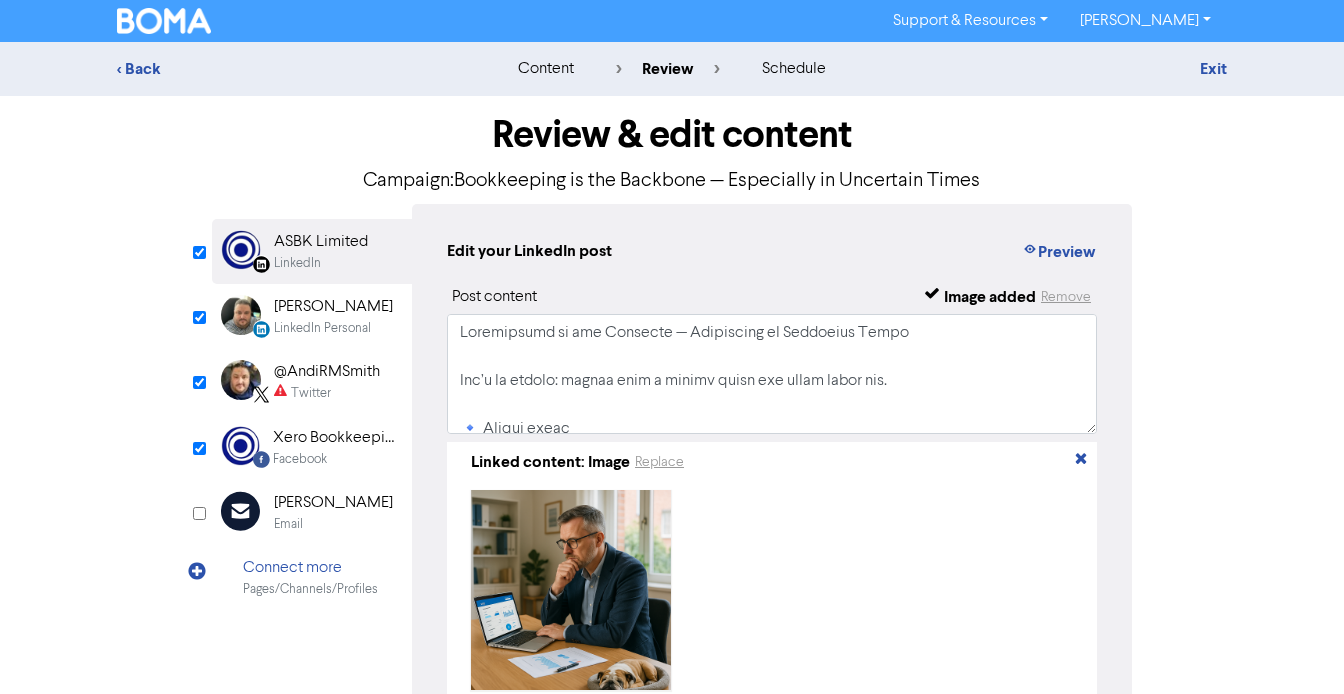 click on "@AndiRMSmith" at bounding box center [327, 372] 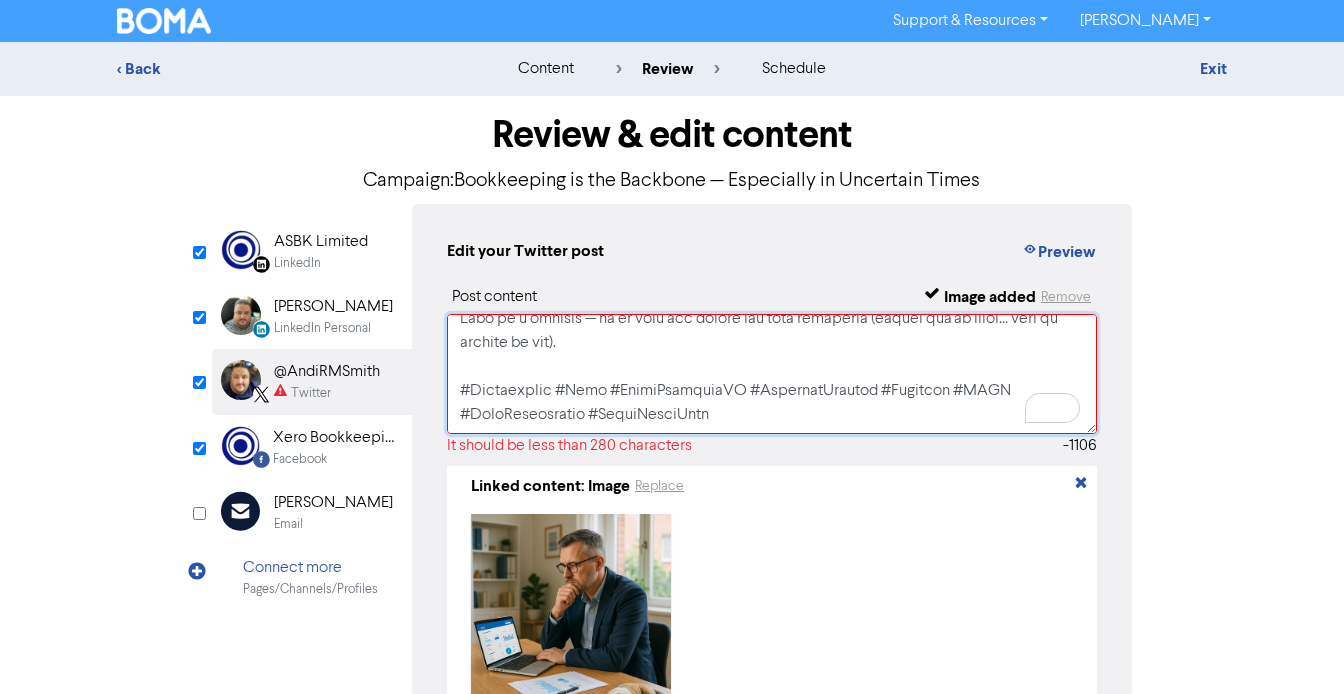 drag, startPoint x: 462, startPoint y: 325, endPoint x: 696, endPoint y: 523, distance: 306.52896 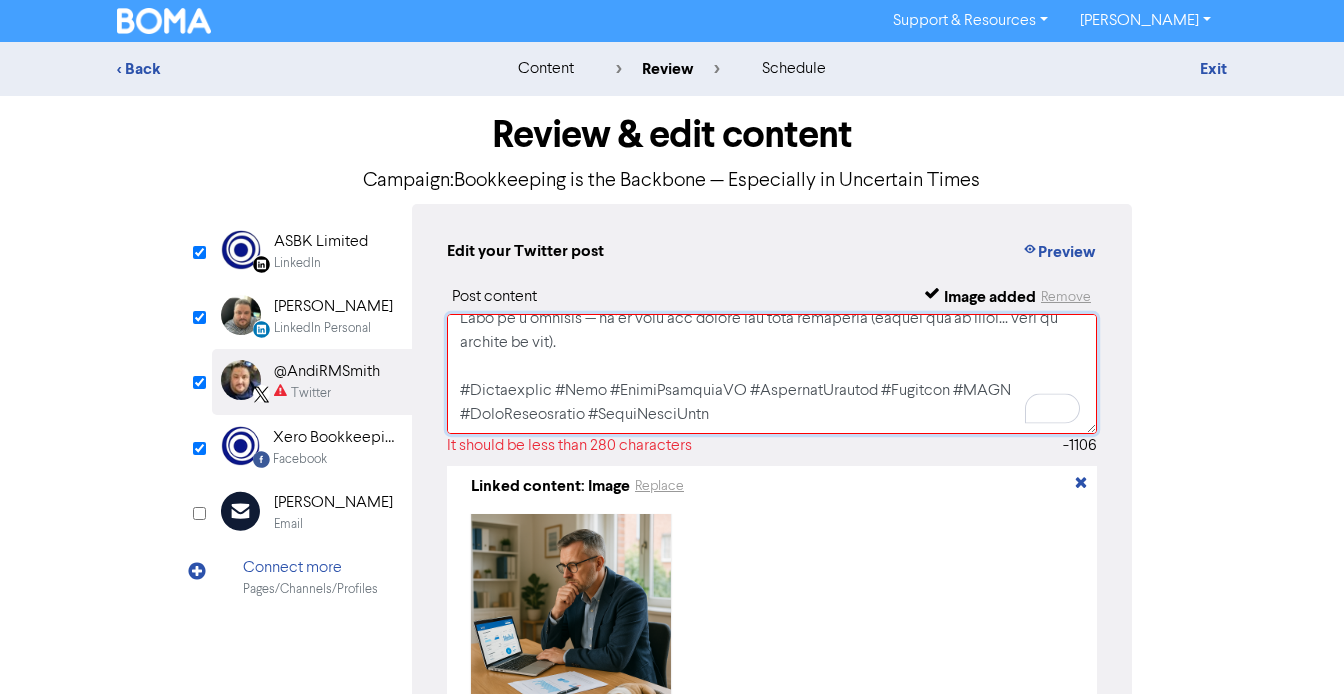 paste on "Uncertainty is everywhere.
But businesses with strong bookkeeping?
They're the ones making confident moves.
We use Xero to bring clarity, calm — and maybe a snoring bulldog or two.
#Bookkeeping #Xero #UKBusiness #CashflowConfidence" 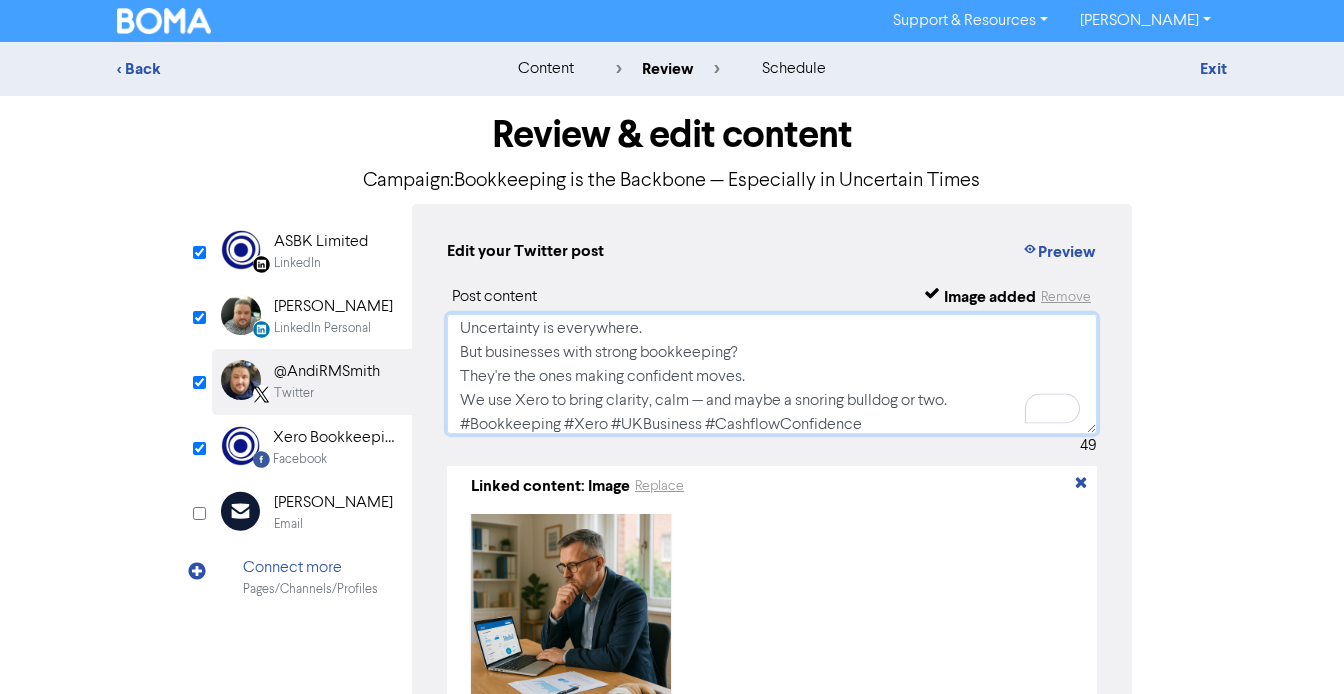 click on "Uncertainty is everywhere.
But businesses with strong bookkeeping?
They're the ones making confident moves.
We use Xero to bring clarity, calm — and maybe a snoring bulldog or two.
#Bookkeeping #Xero #UKBusiness #CashflowConfidence" at bounding box center [772, 374] 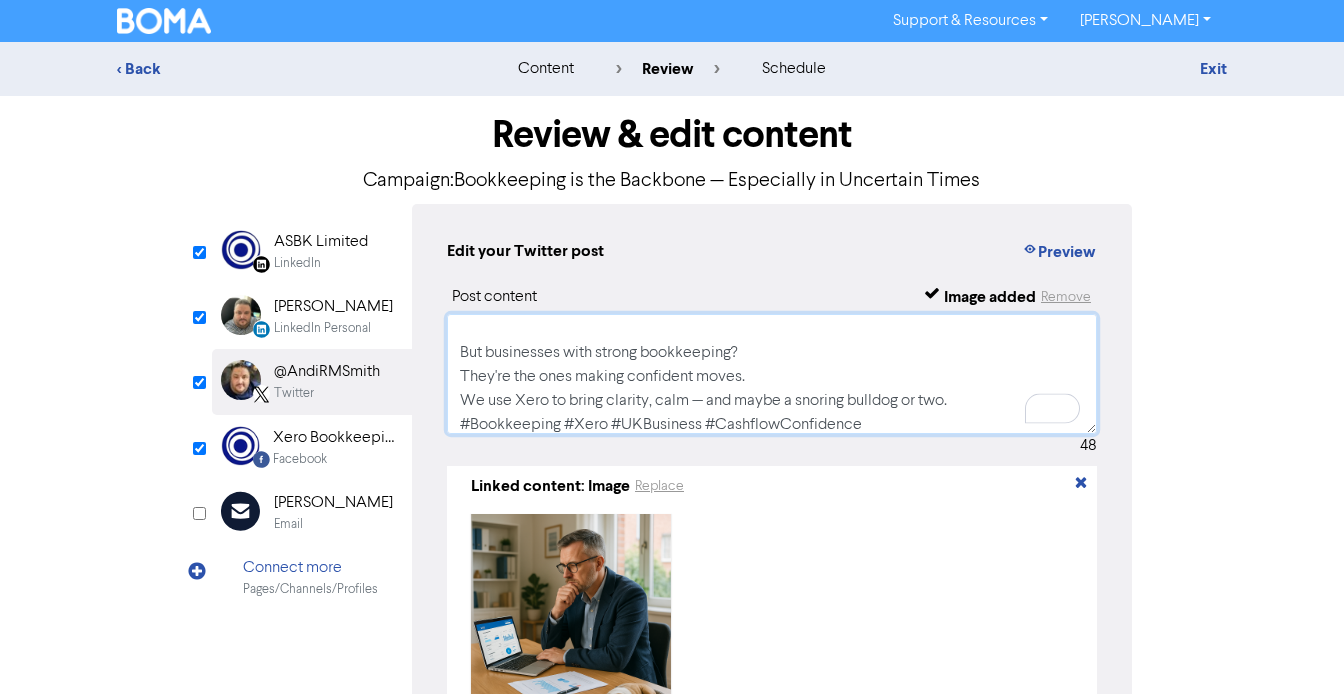 click on "Uncertainty is everywhere.
But businesses with strong bookkeeping?
They're the ones making confident moves.
We use Xero to bring clarity, calm — and maybe a snoring bulldog or two.
#Bookkeeping #Xero #UKBusiness #CashflowConfidence" at bounding box center (772, 374) 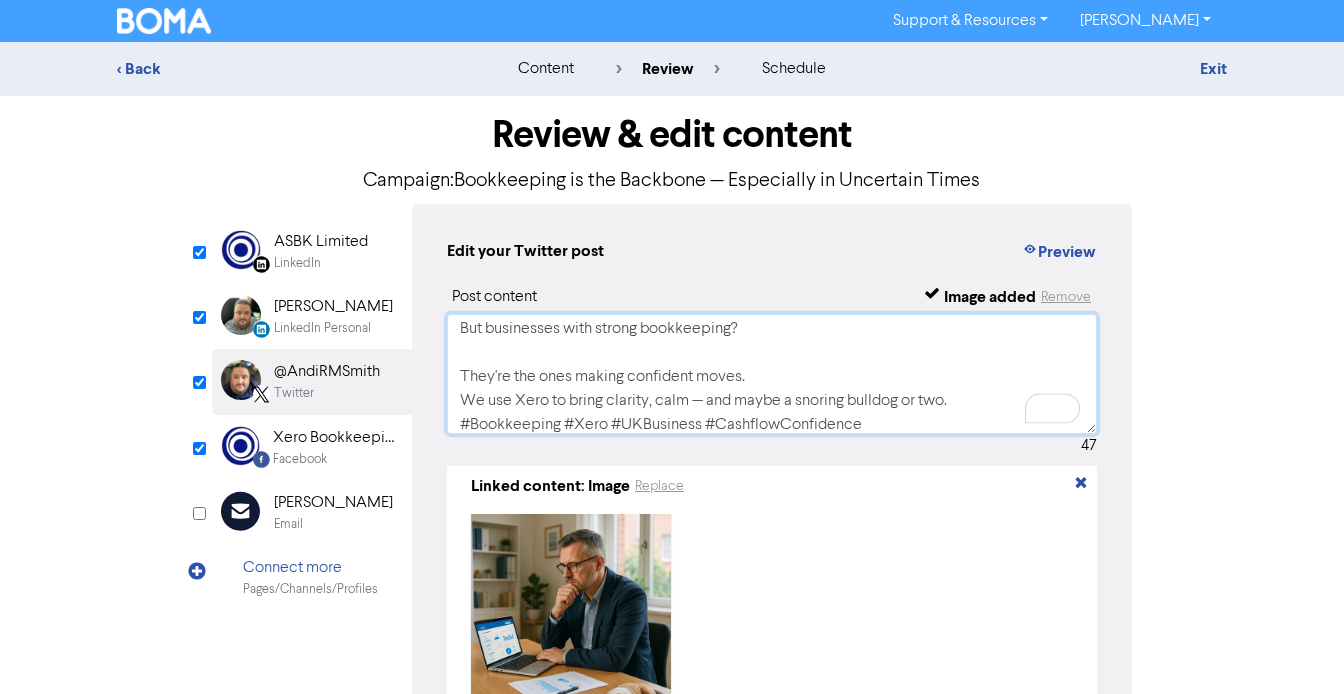 click on "Uncertainty is everywhere.
But businesses with strong bookkeeping?
They're the ones making confident moves.
We use Xero to bring clarity, calm — and maybe a snoring bulldog or two.
#Bookkeeping #Xero #UKBusiness #CashflowConfidence" at bounding box center (772, 374) 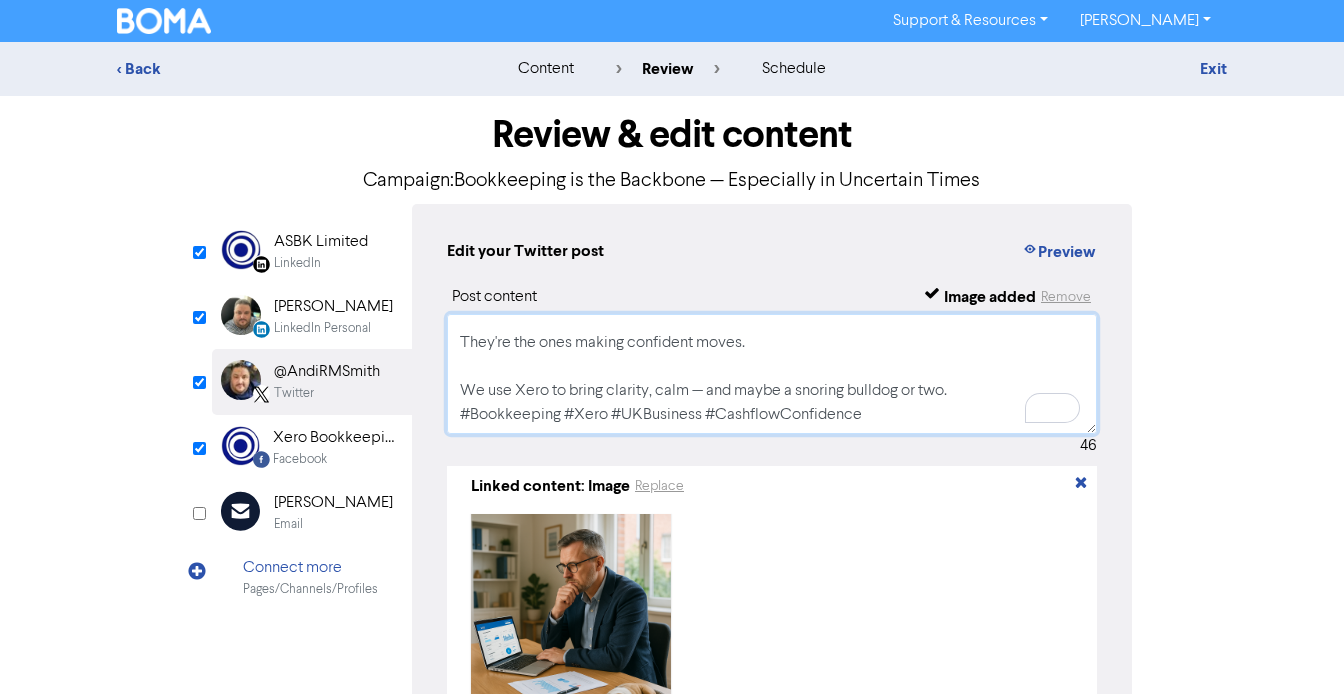 click on "Uncertainty is everywhere.
But businesses with strong bookkeeping?
They're the ones making confident moves.
We use Xero to bring clarity, calm — and maybe a snoring bulldog or two.
#Bookkeeping #Xero #UKBusiness #CashflowConfidence" at bounding box center (772, 374) 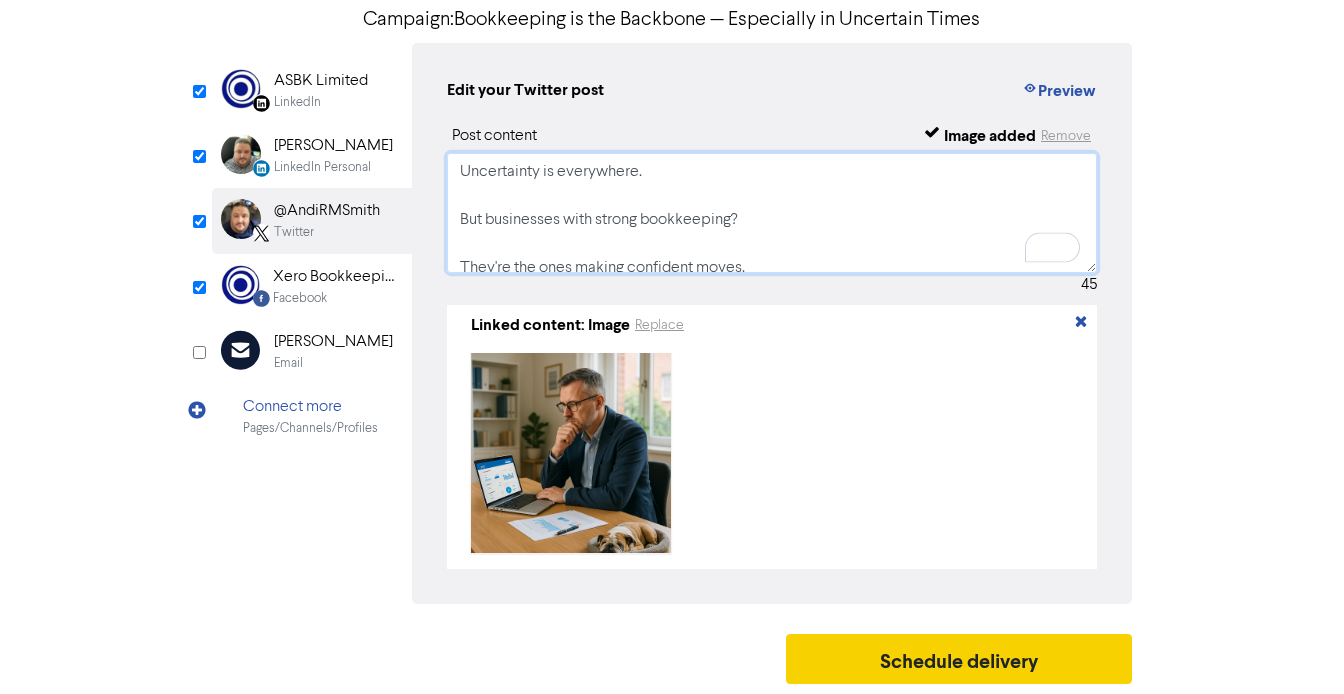 type on "Uncertainty is everywhere.
But businesses with strong bookkeeping?
They're the ones making confident moves.
We use Xero to bring clarity, calm — and maybe a snoring bulldog or two.
#Bookkeeping #Xero #UKBusiness #CashflowConfidence" 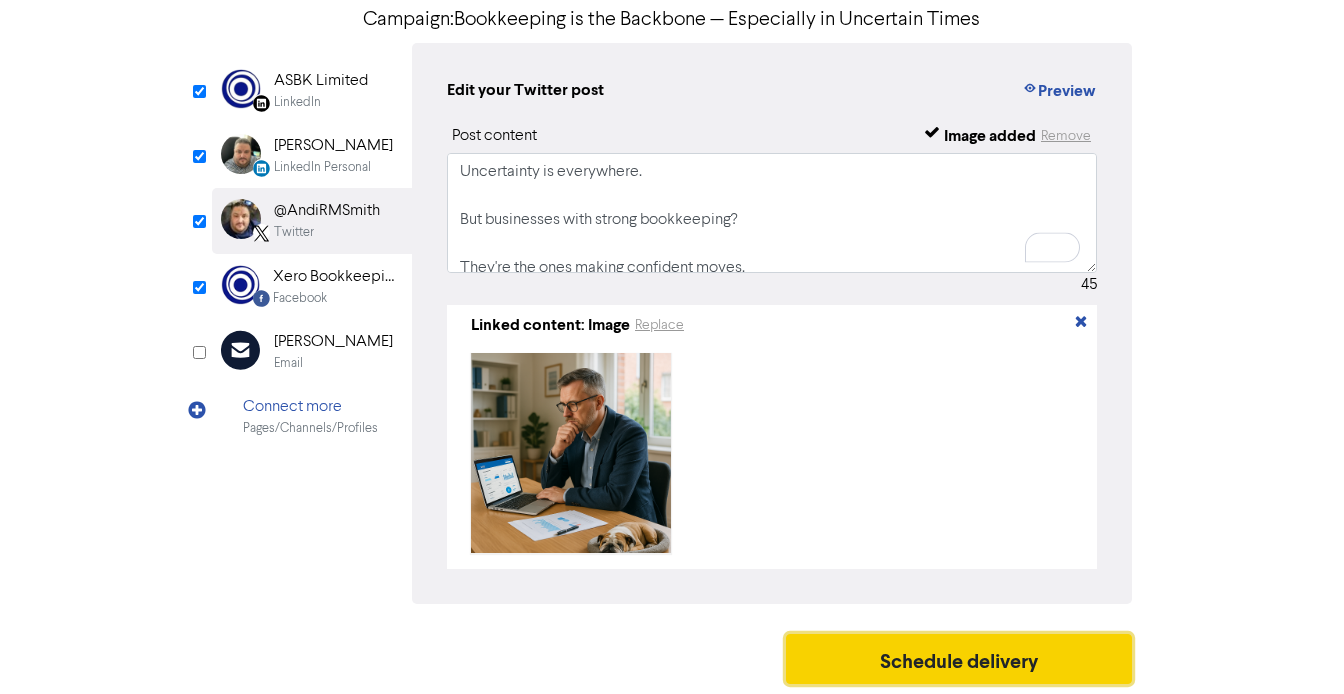 click on "Schedule delivery" at bounding box center [959, 659] 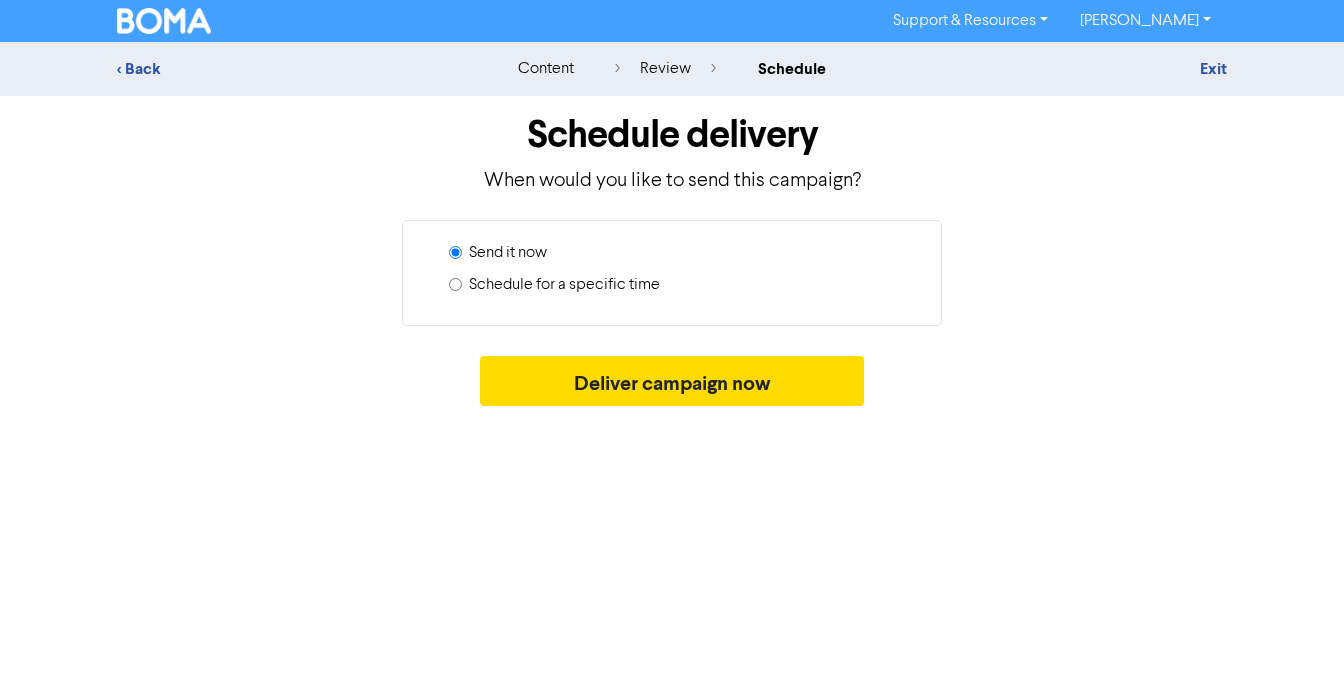 click on "Schedule for a specific time" at bounding box center (564, 285) 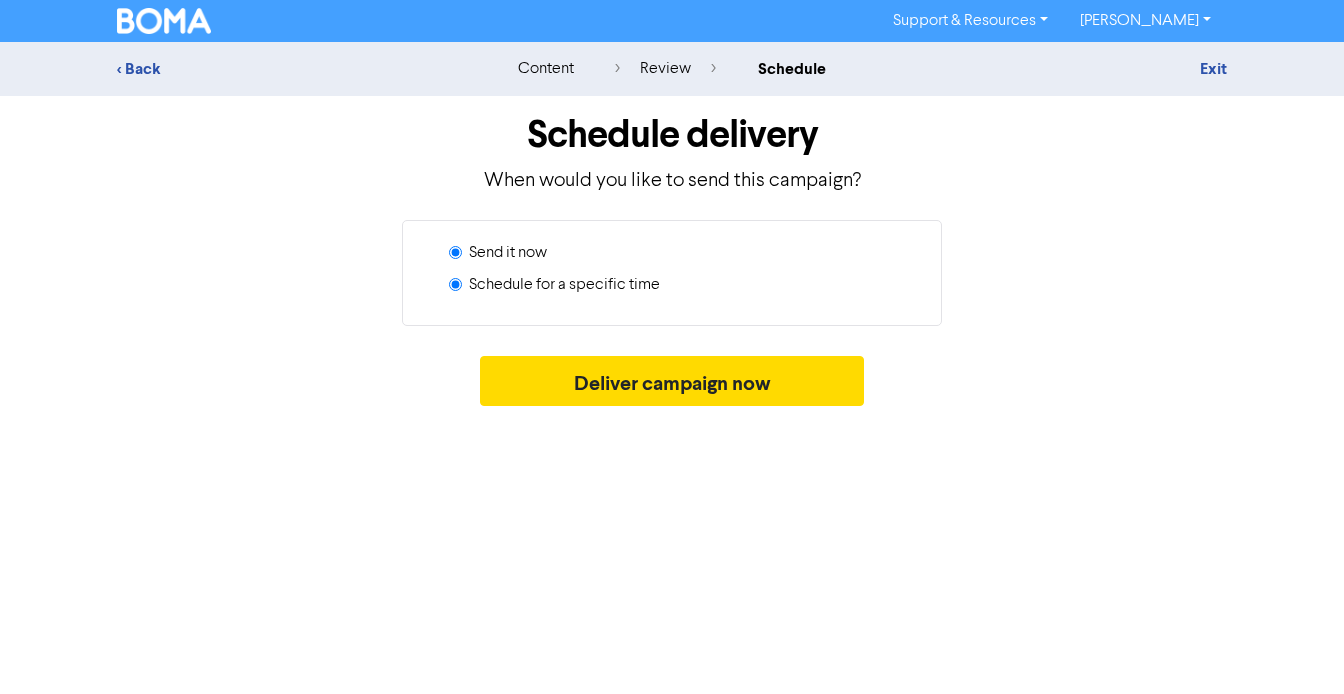 radio on "true" 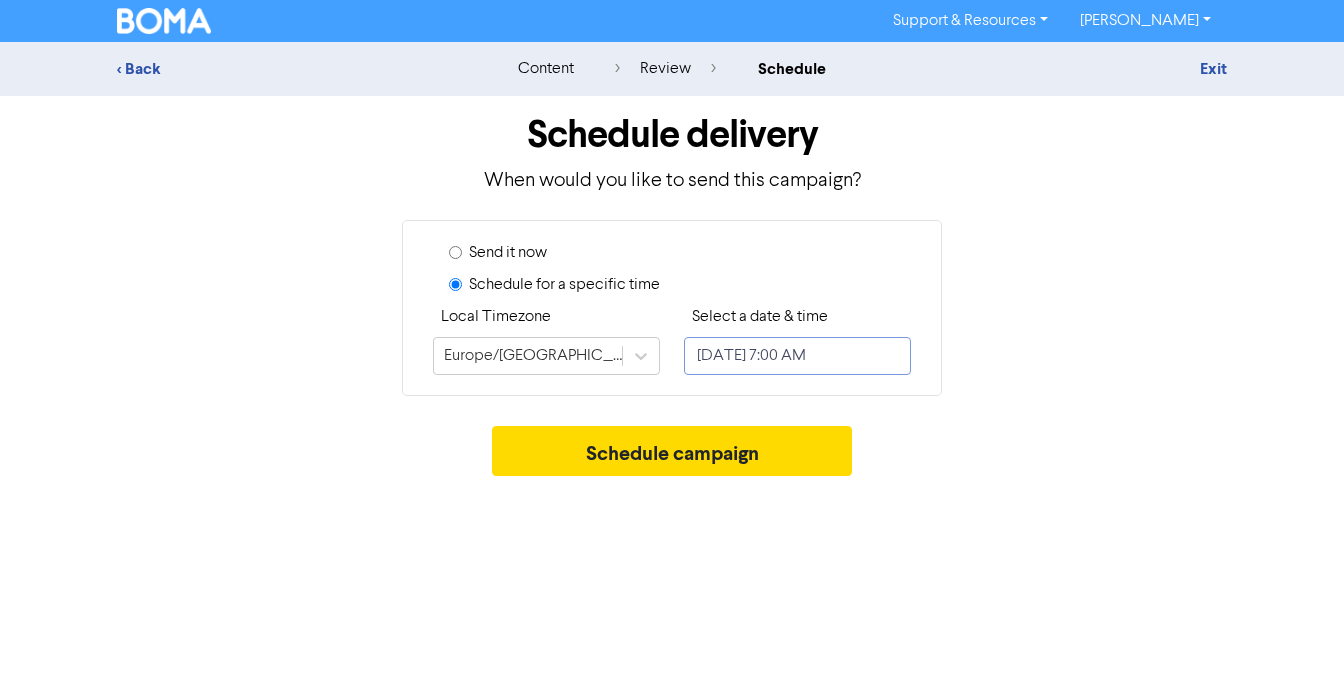 click on "[DATE] 7:00 AM" at bounding box center [797, 356] 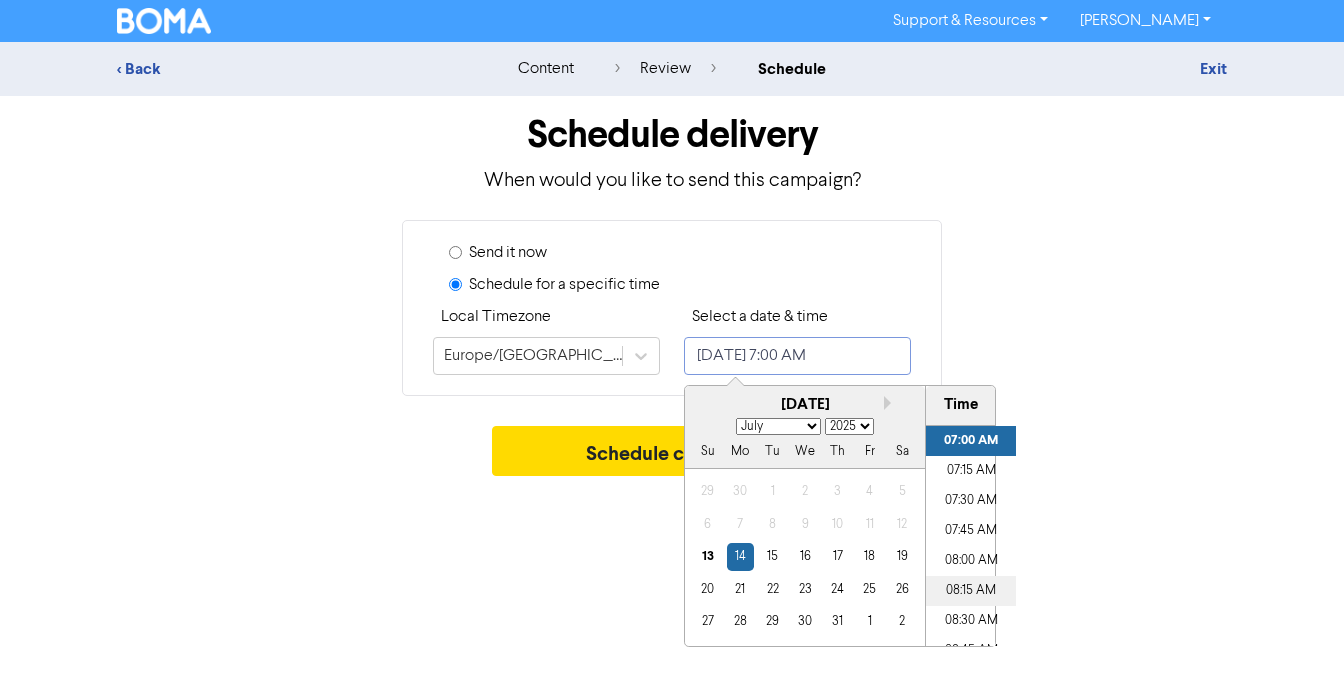 click on "08:15 AM" at bounding box center (971, 591) 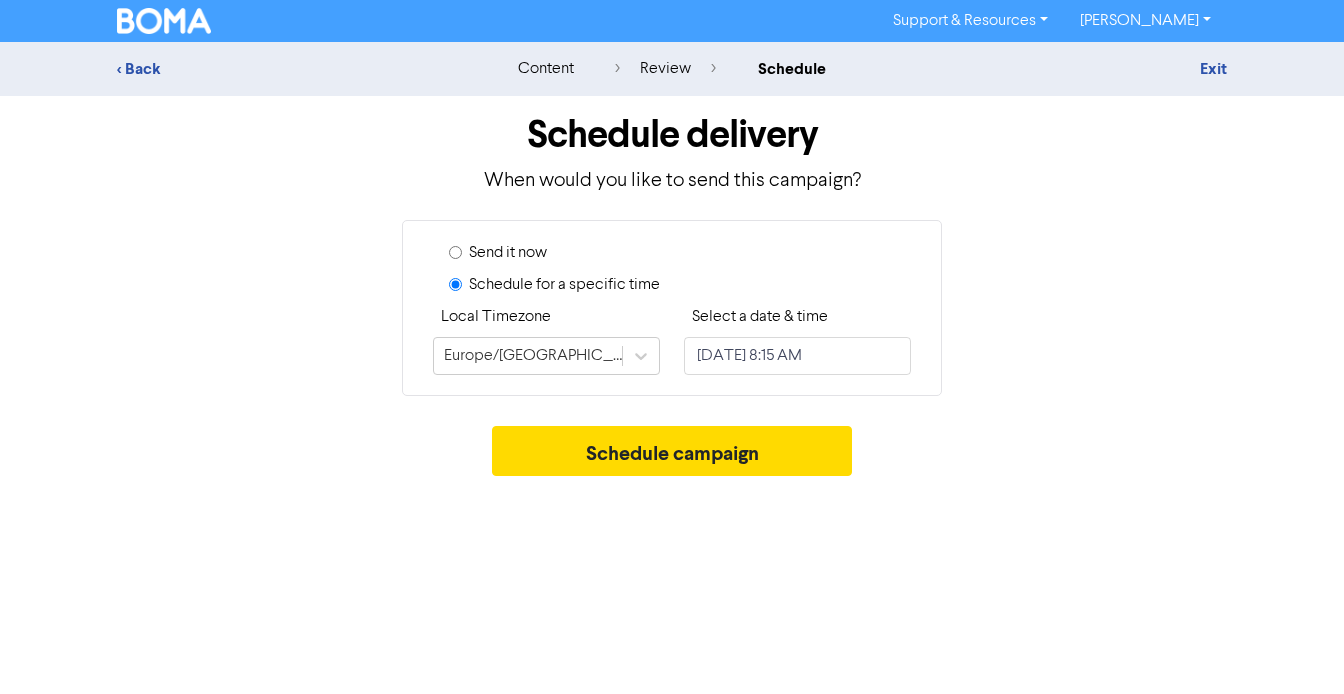 click on "Support & Resources Video Tutorials FAQ & Guides Marketing Education [PERSON_NAME] Log Out < Back content review schedule Exit Schedule delivery When would you like to send this campaign?   Send it now   Schedule for a specific time Local Timezone [GEOGRAPHIC_DATA]/[GEOGRAPHIC_DATA] Select a date & time [DATE] 8:15 AM Schedule campaign" at bounding box center (672, 347) 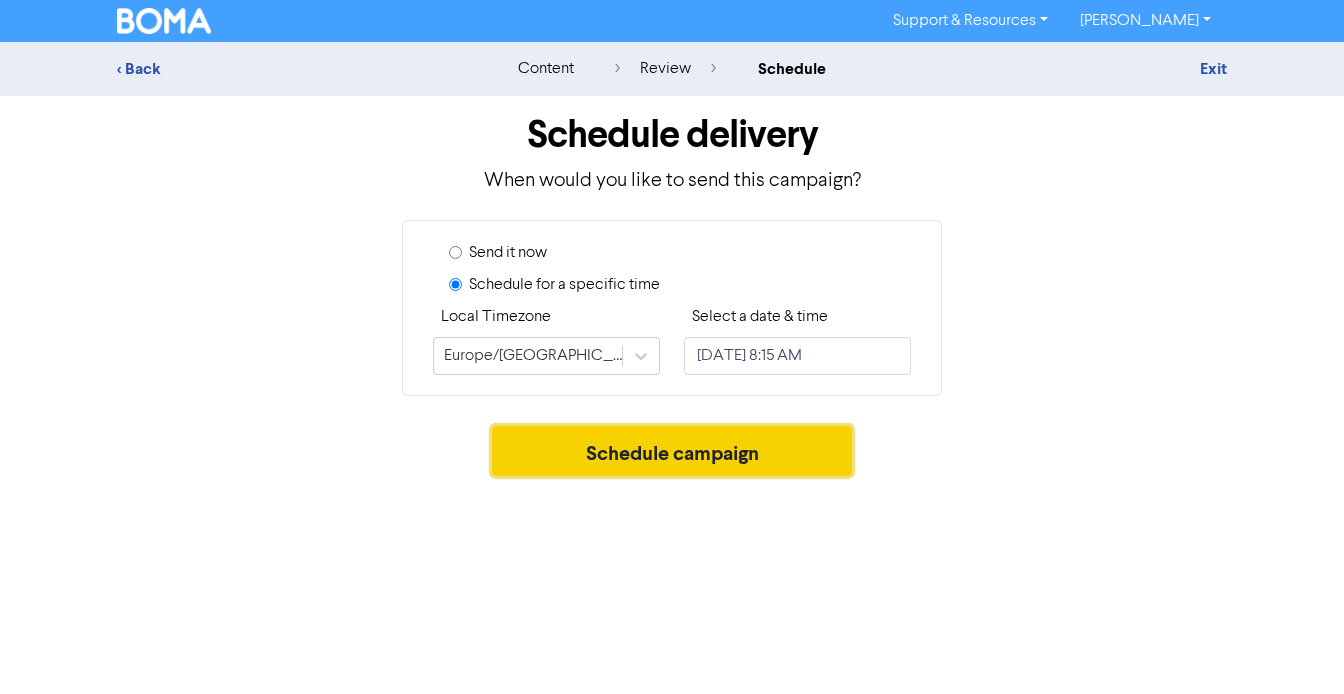 click on "Schedule campaign" at bounding box center (672, 451) 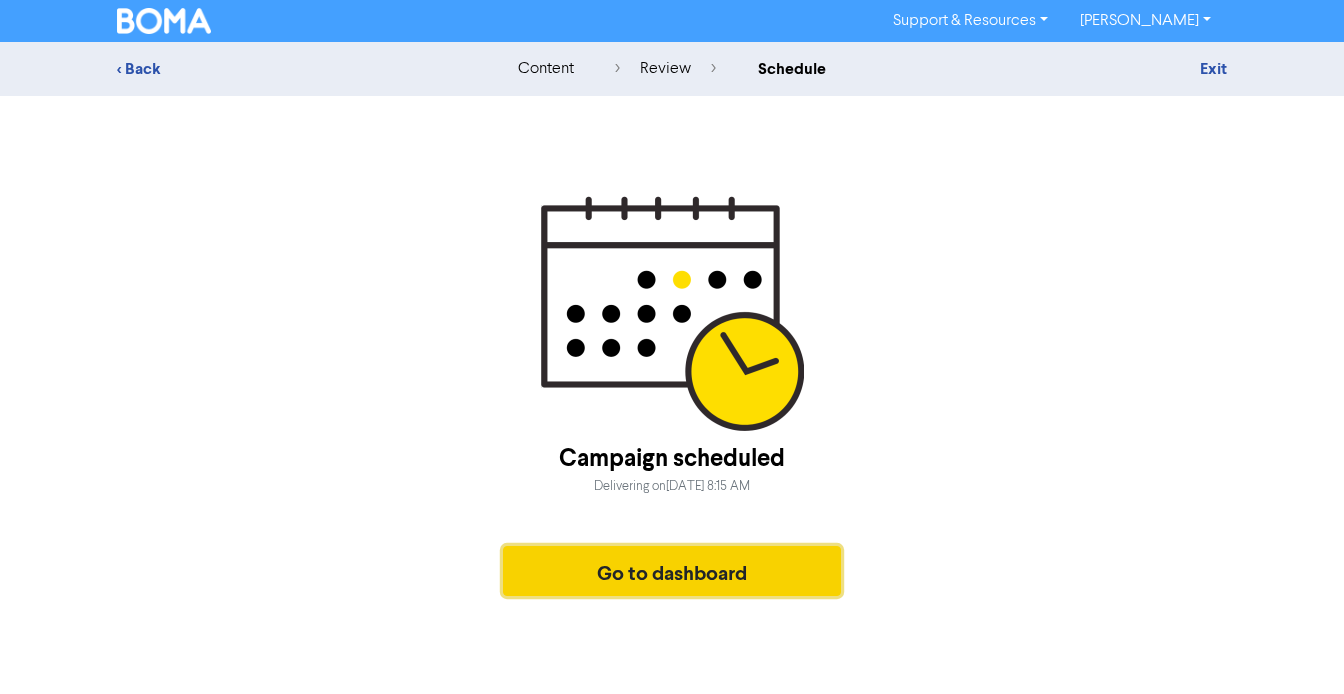 click on "Go to dashboard" at bounding box center [672, 571] 